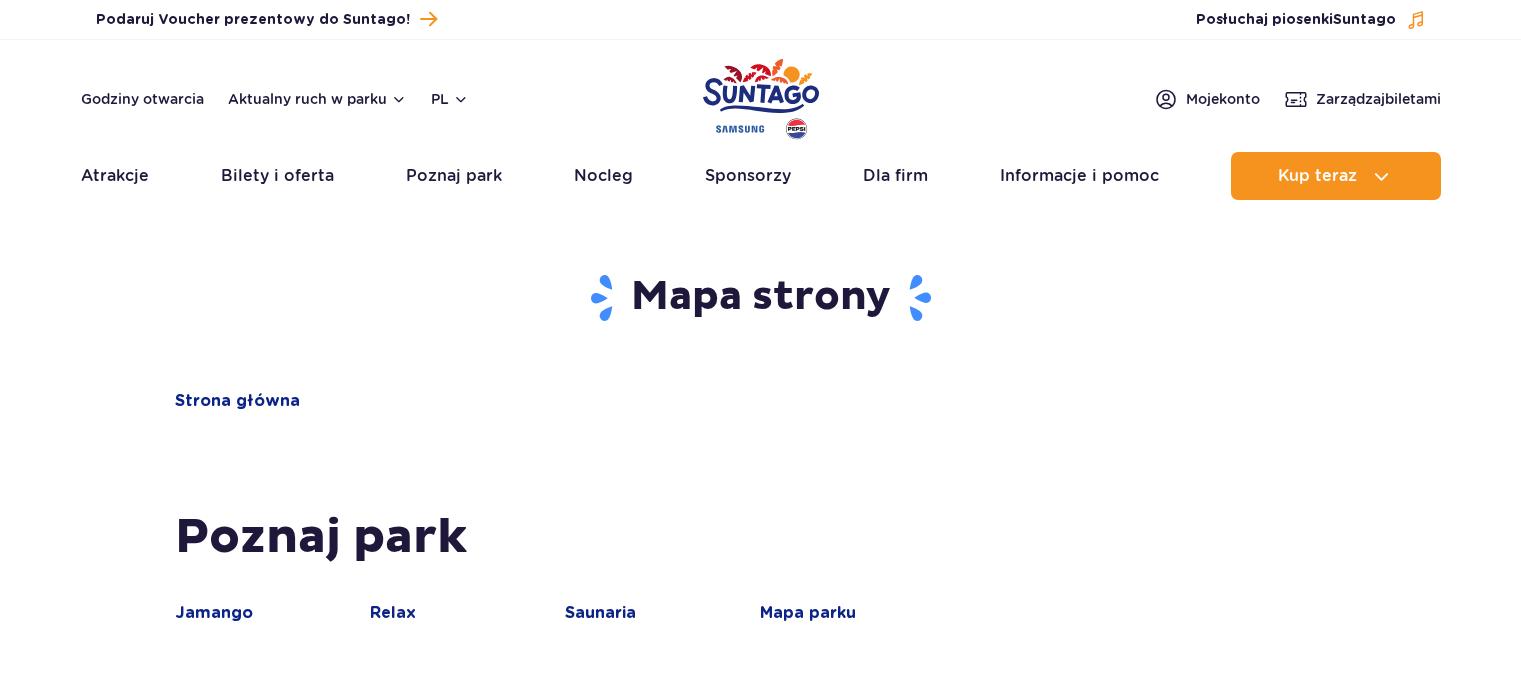 scroll, scrollTop: 0, scrollLeft: 0, axis: both 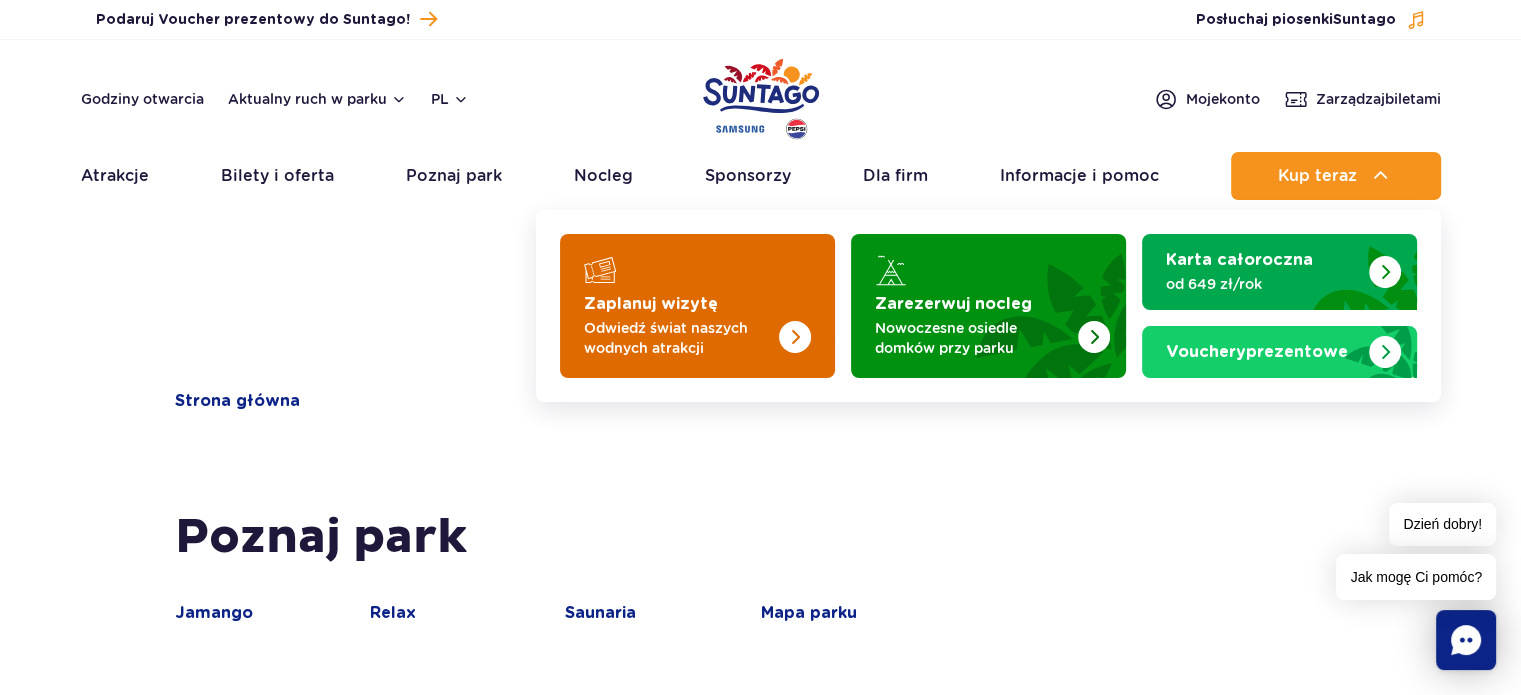 click at bounding box center [755, 300] 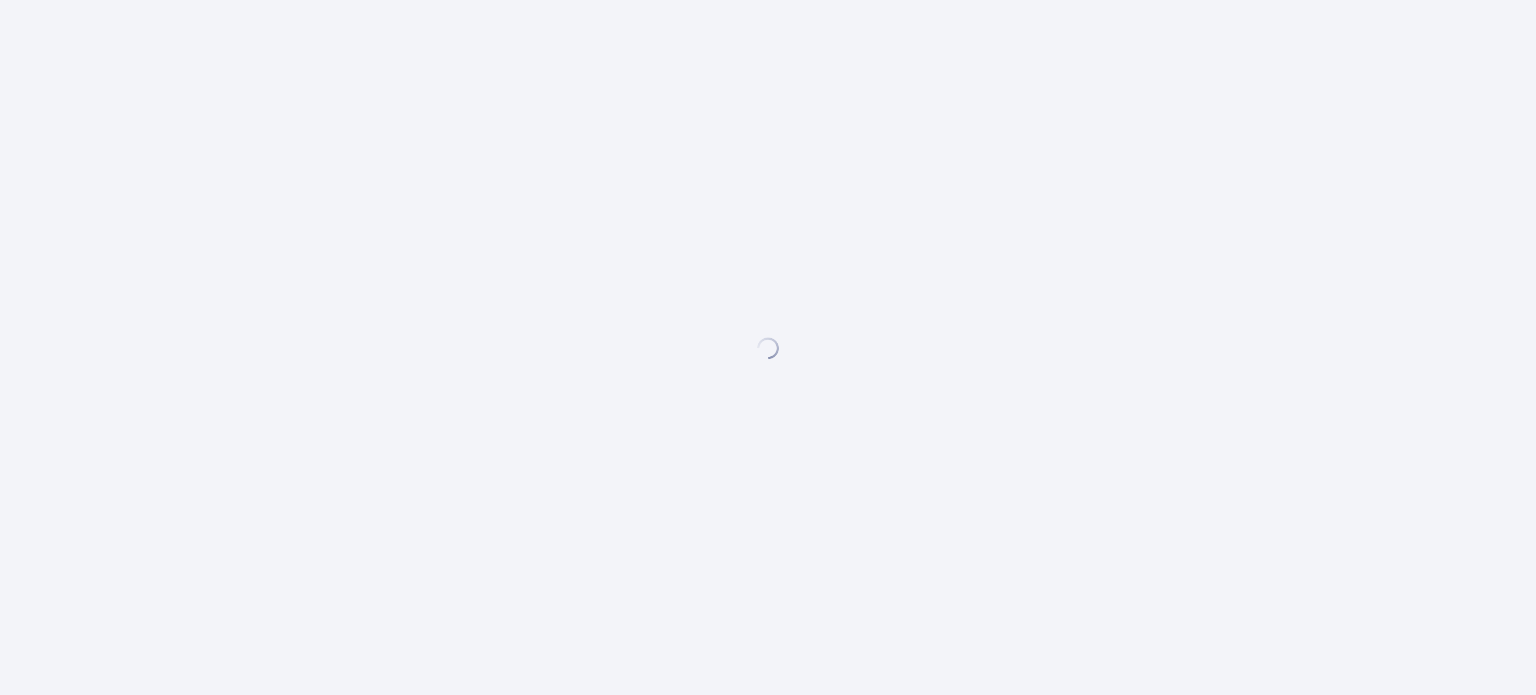 scroll, scrollTop: 0, scrollLeft: 0, axis: both 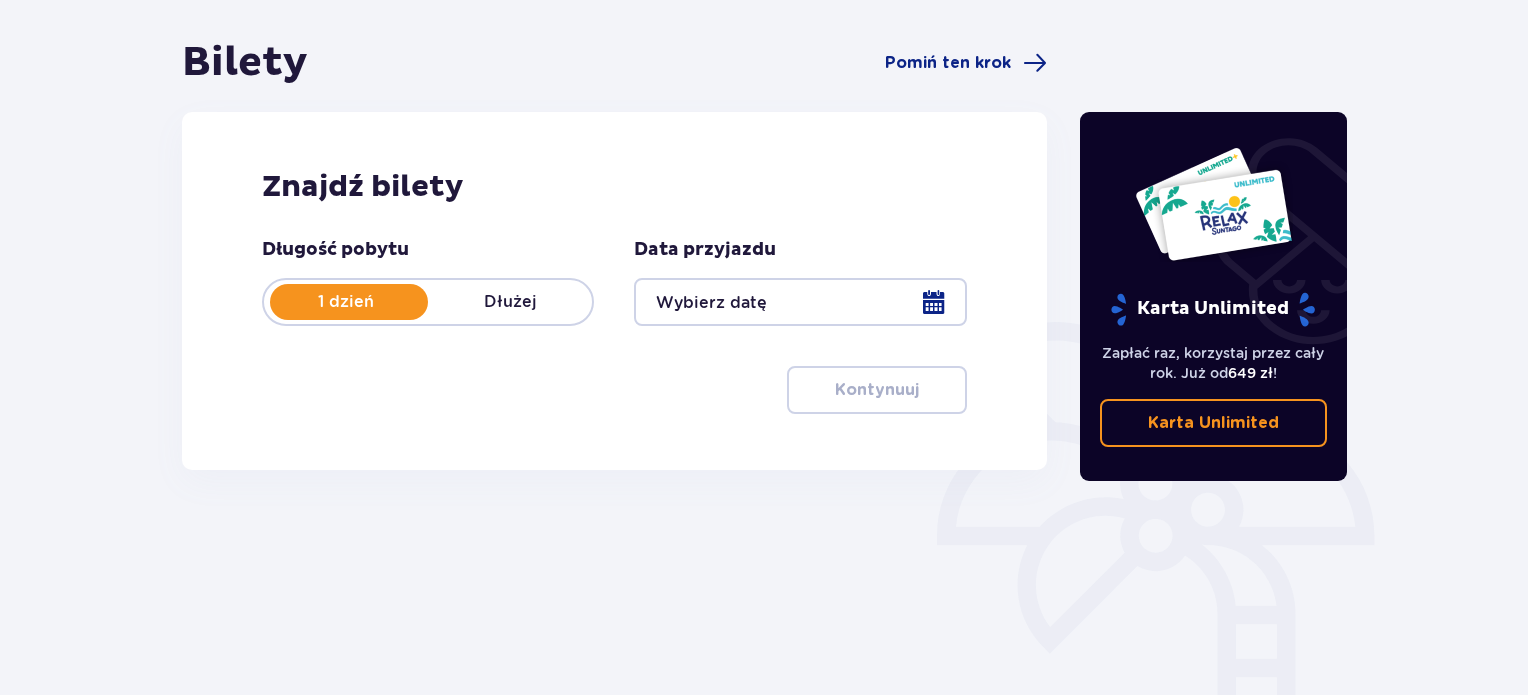 click at bounding box center [800, 302] 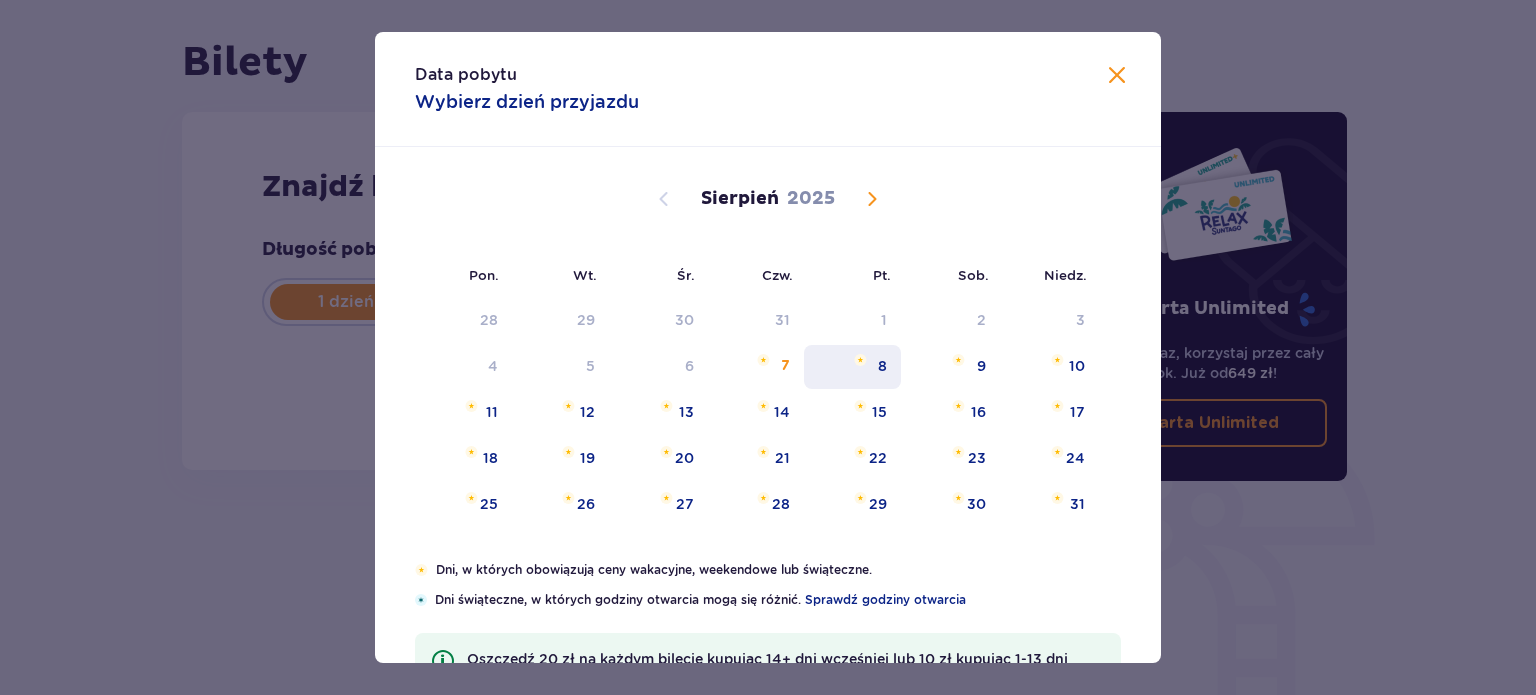 click on "8" at bounding box center (882, 366) 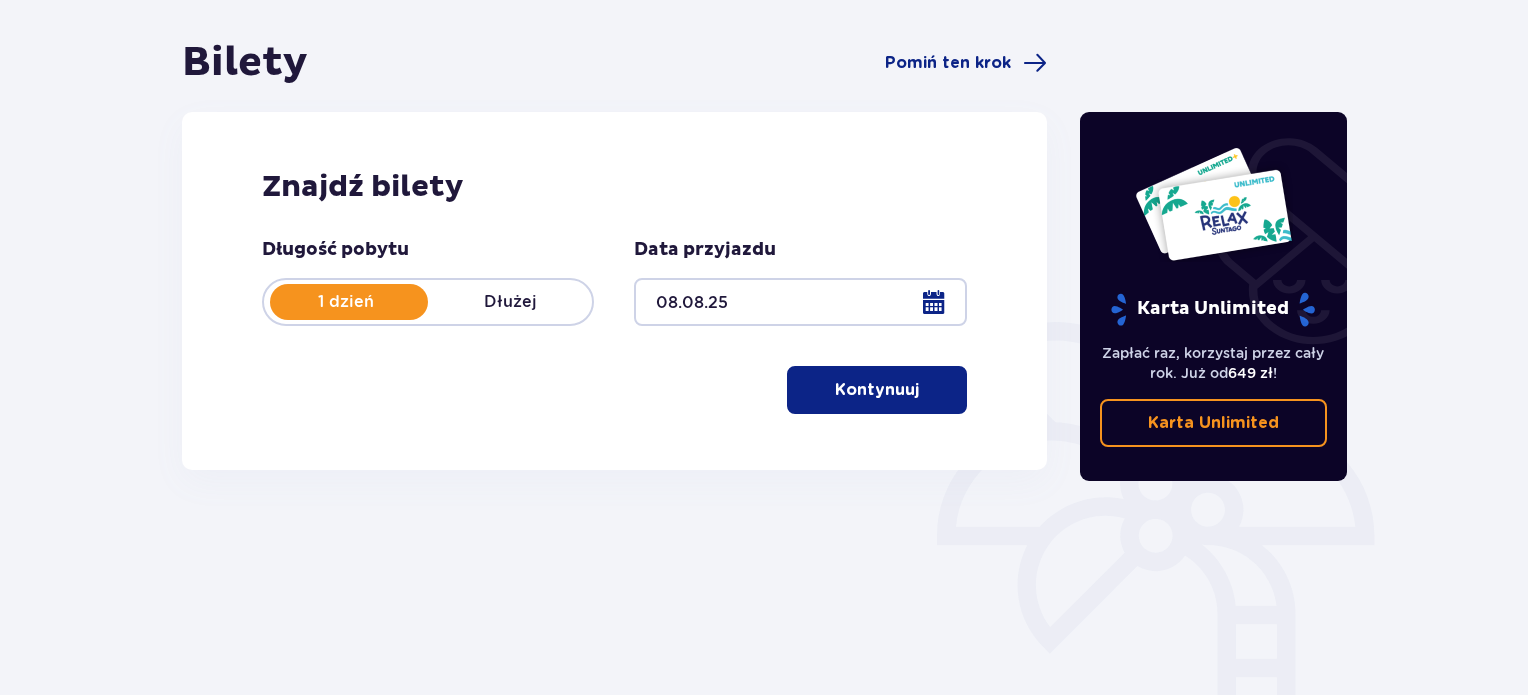 scroll, scrollTop: 182, scrollLeft: 0, axis: vertical 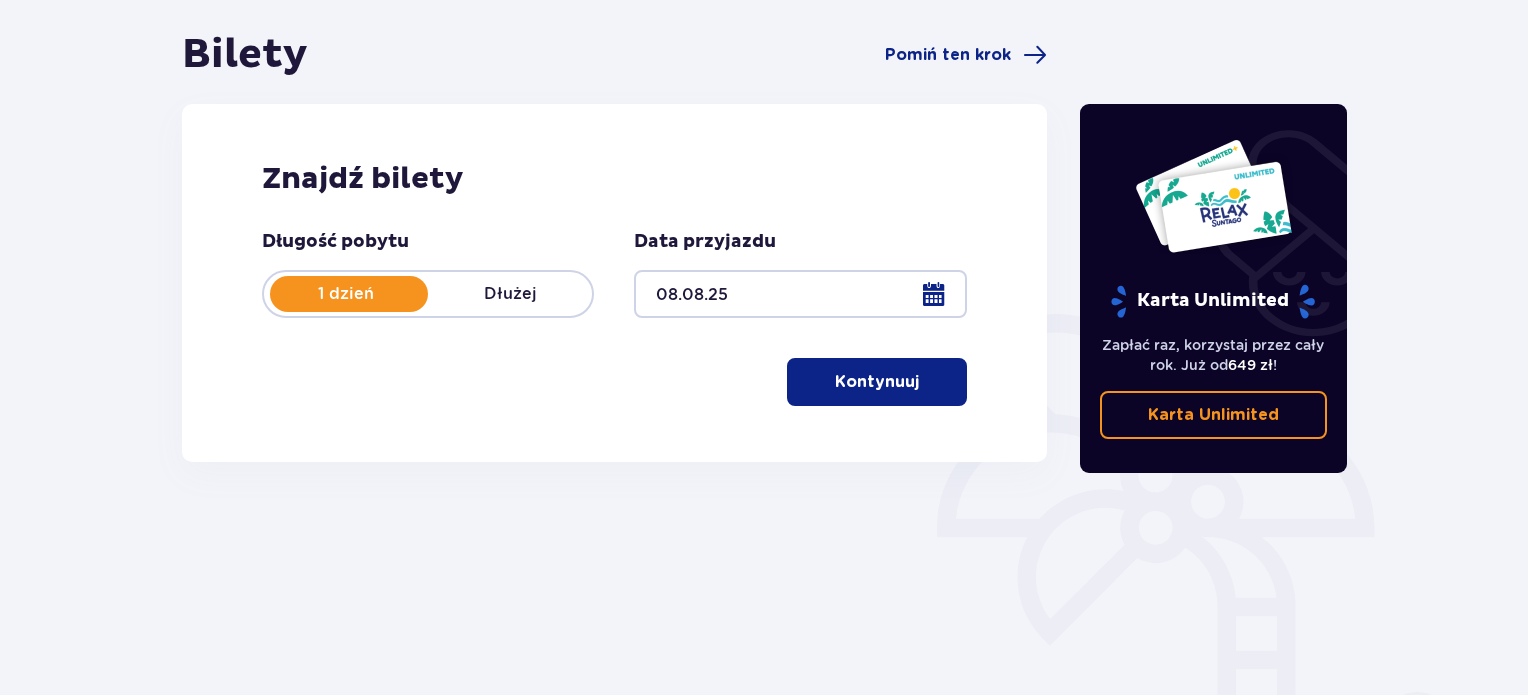 click on "Kontynuuj" at bounding box center (877, 382) 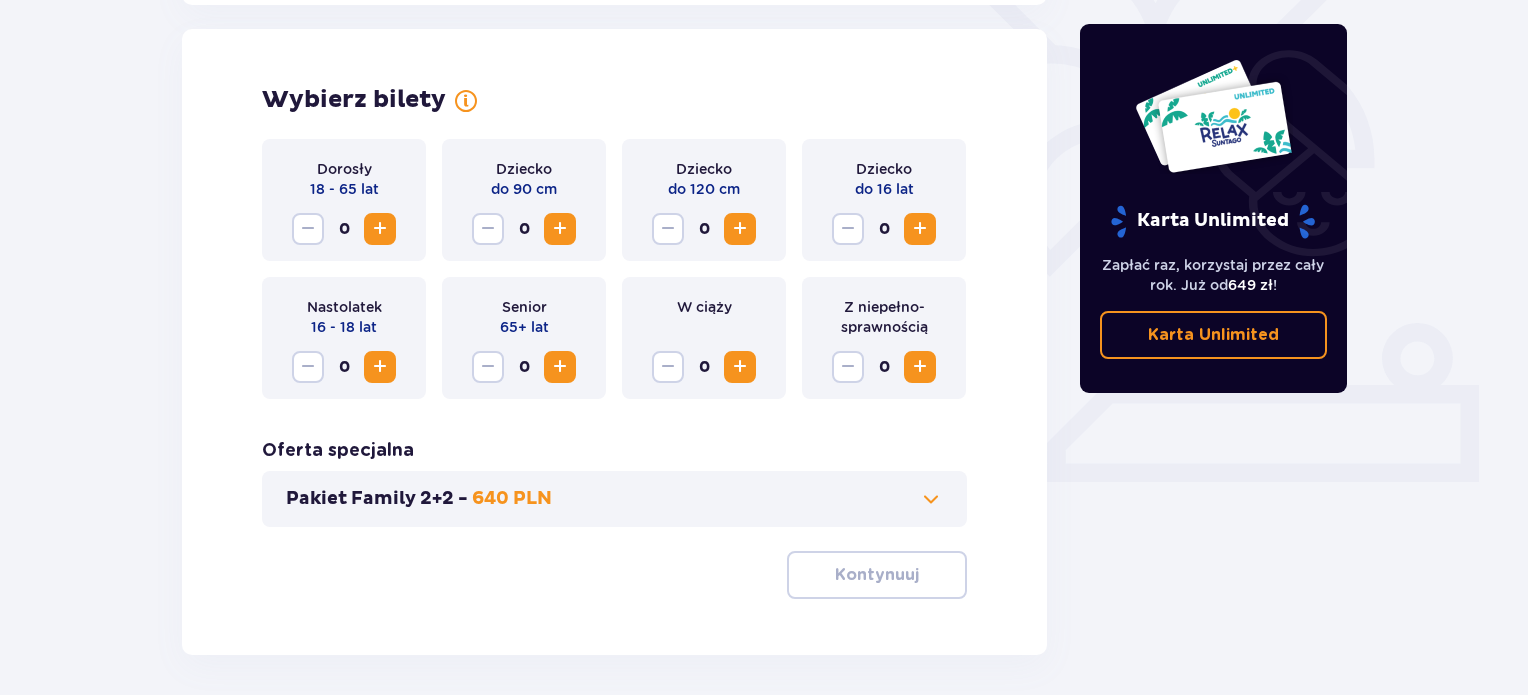 scroll, scrollTop: 556, scrollLeft: 0, axis: vertical 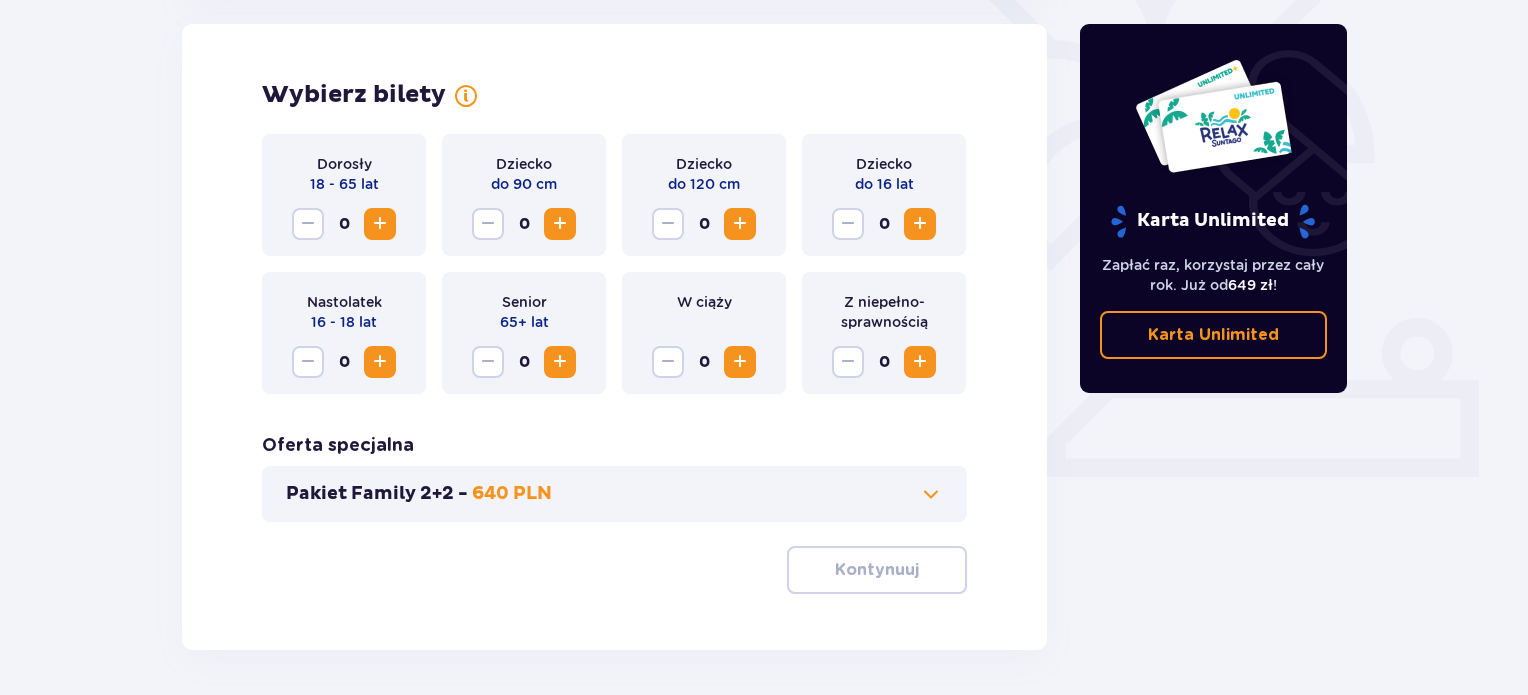 click at bounding box center [380, 224] 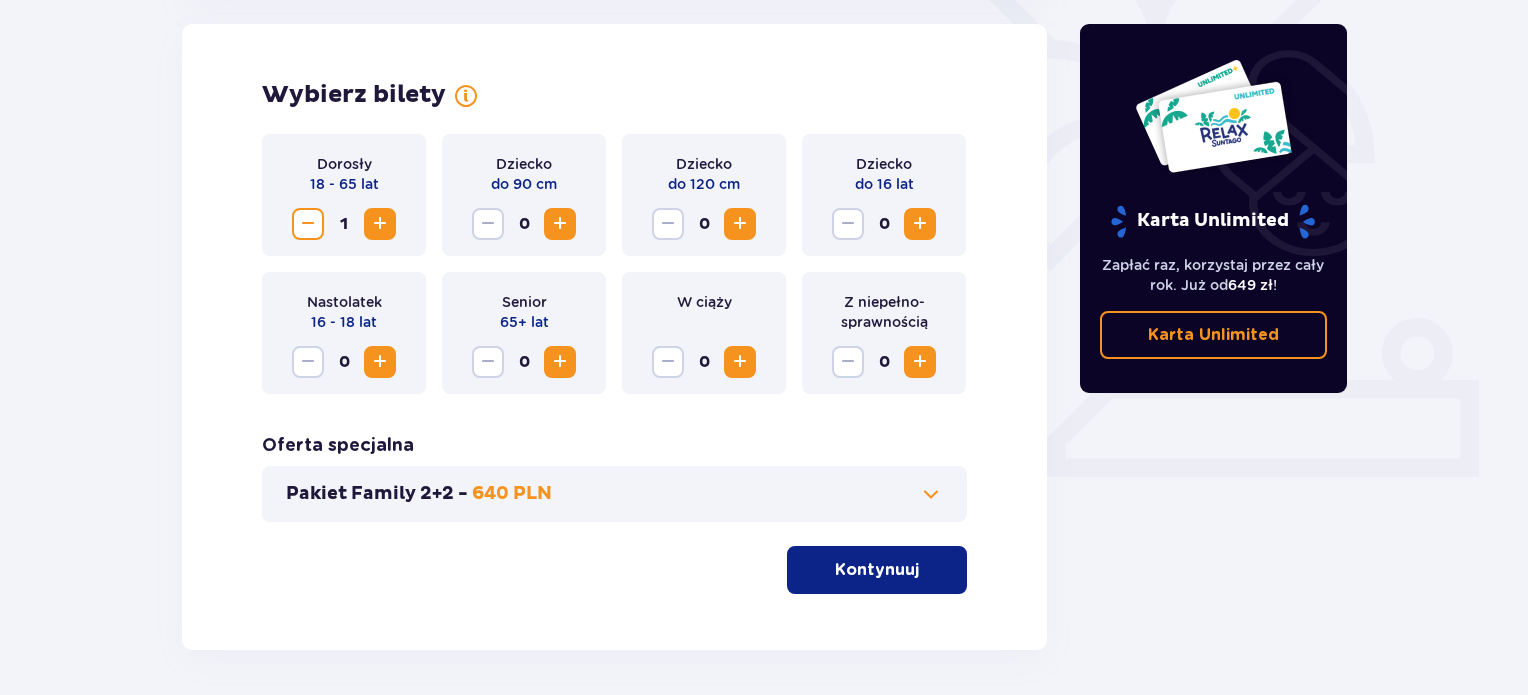 click at bounding box center (380, 224) 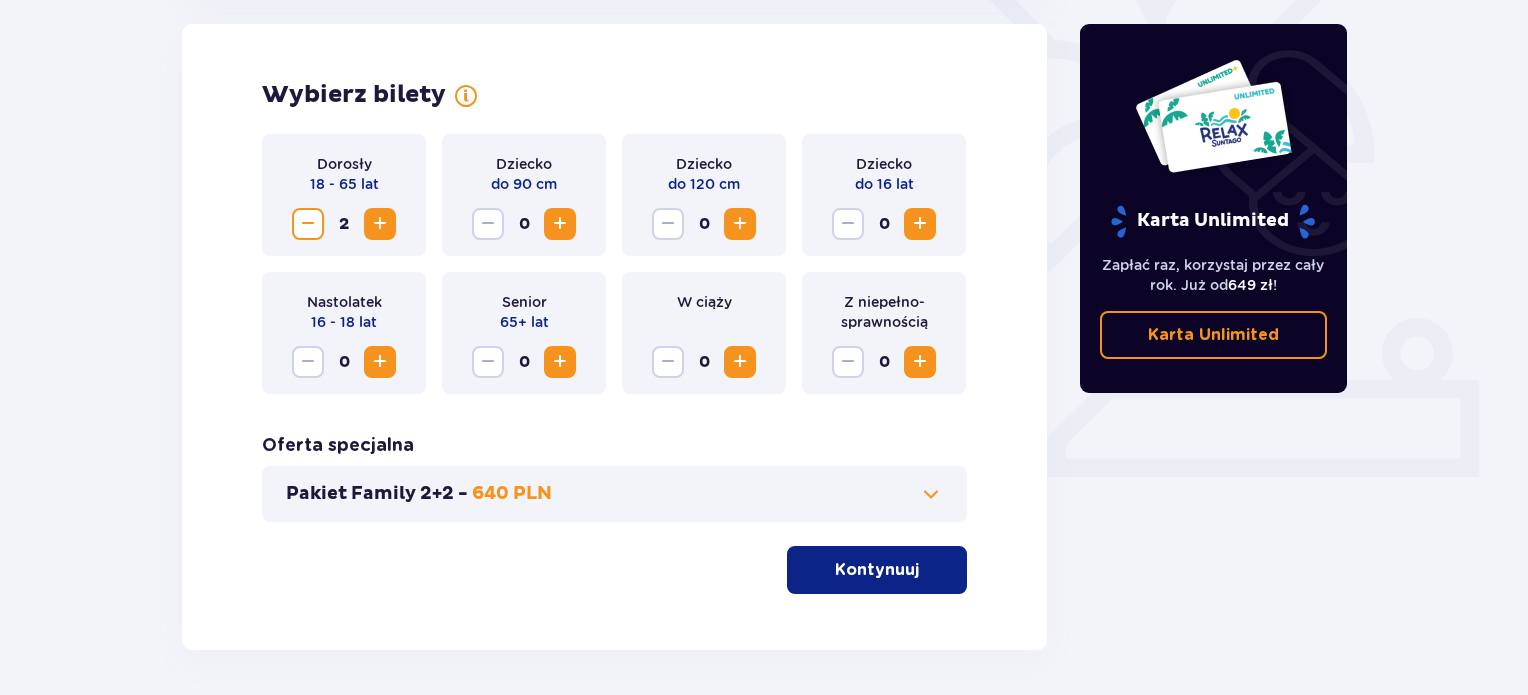 click on "Oferta specjalna Pakiet Family 2+2 -  640 PLN" at bounding box center [614, 478] 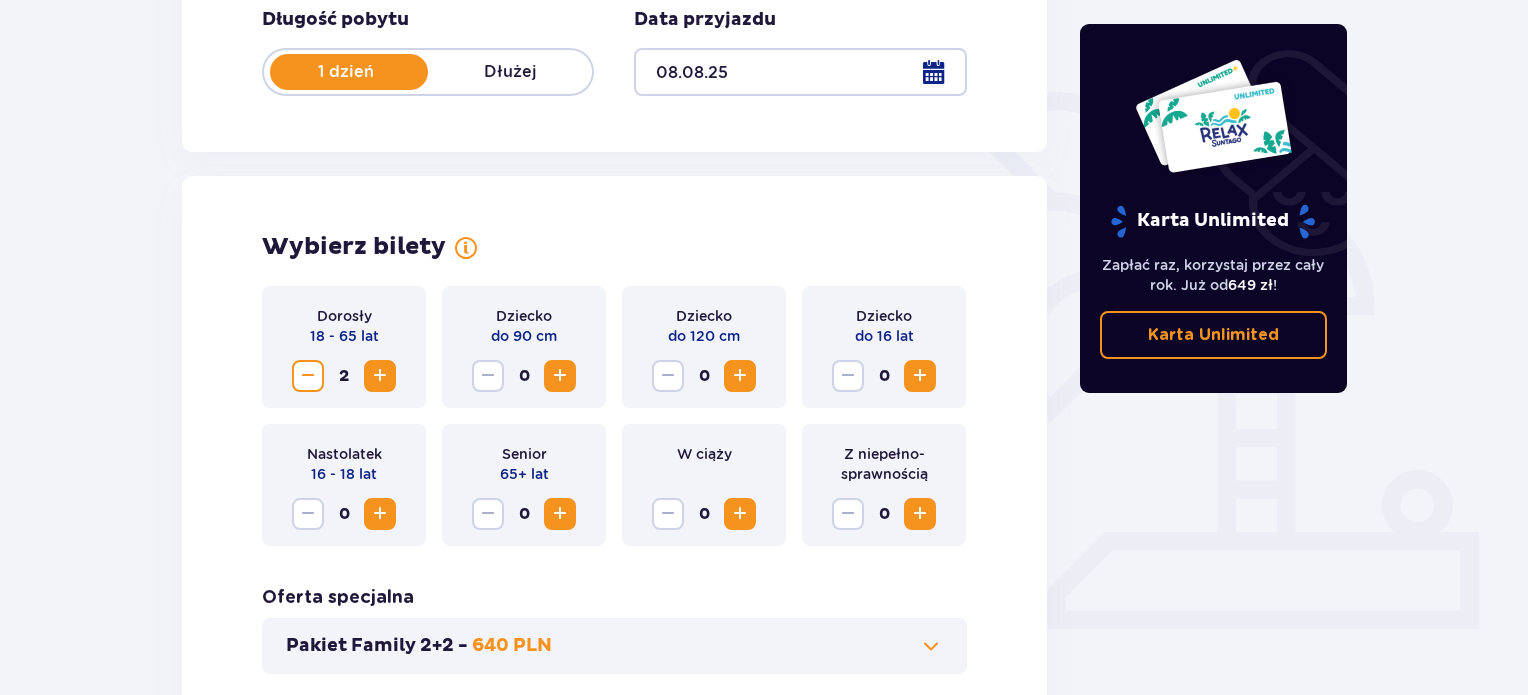 scroll, scrollTop: 631, scrollLeft: 0, axis: vertical 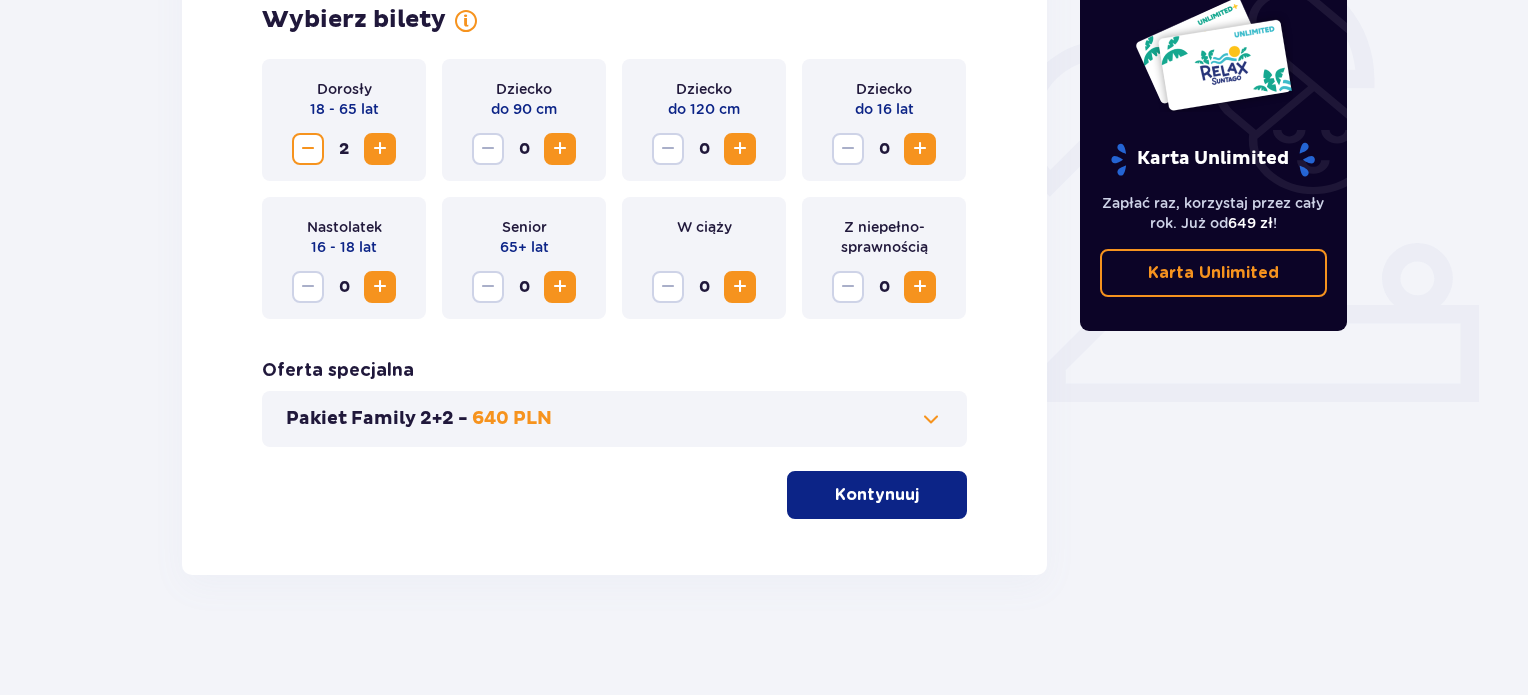 click on "Kontynuuj" at bounding box center (877, 495) 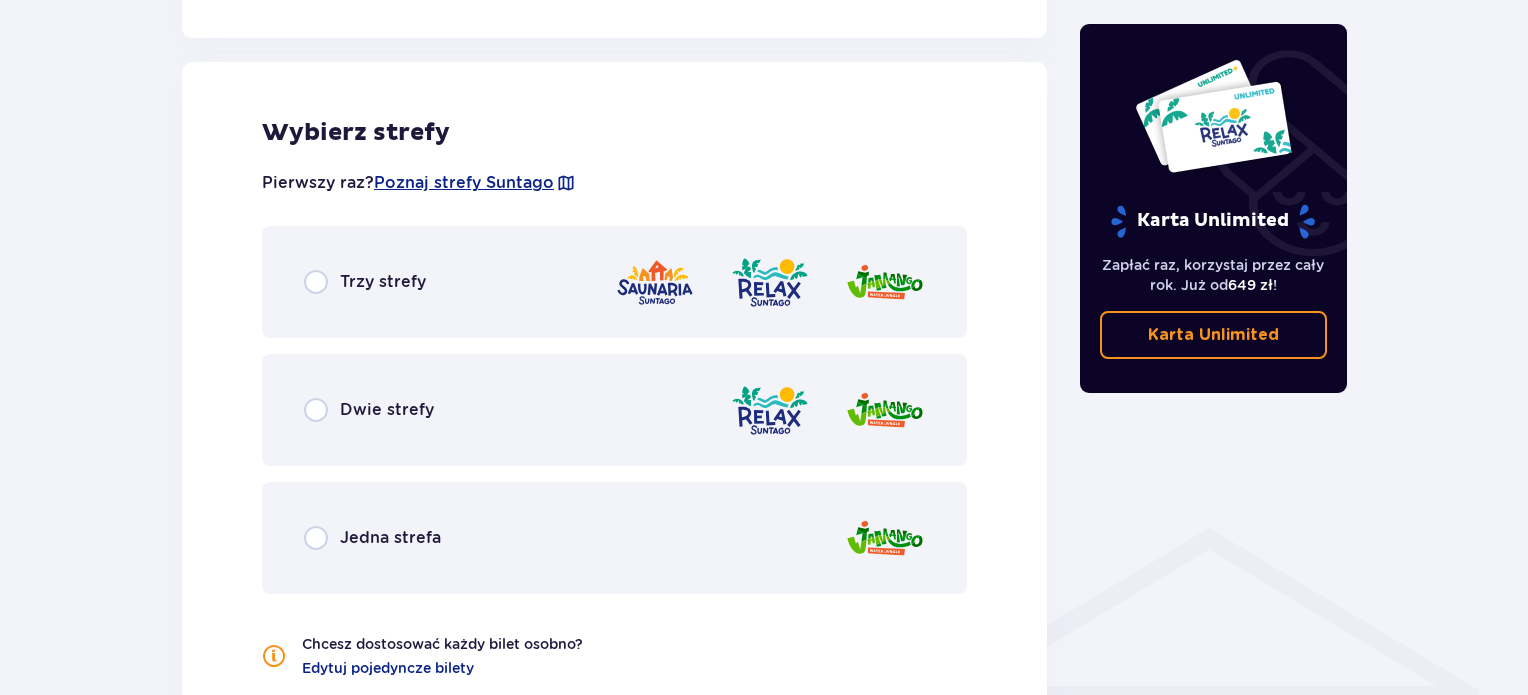 scroll, scrollTop: 1110, scrollLeft: 0, axis: vertical 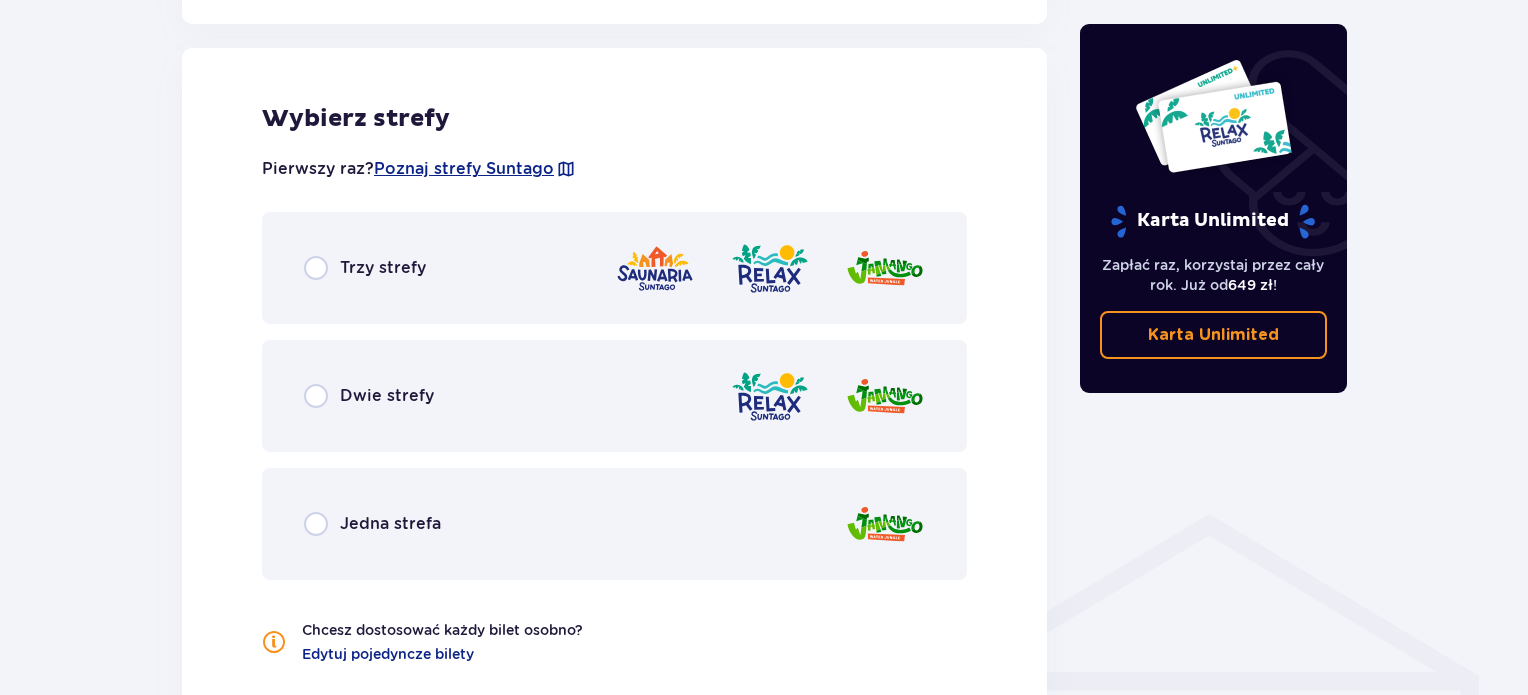 click on "Dwie strefy" at bounding box center [387, 396] 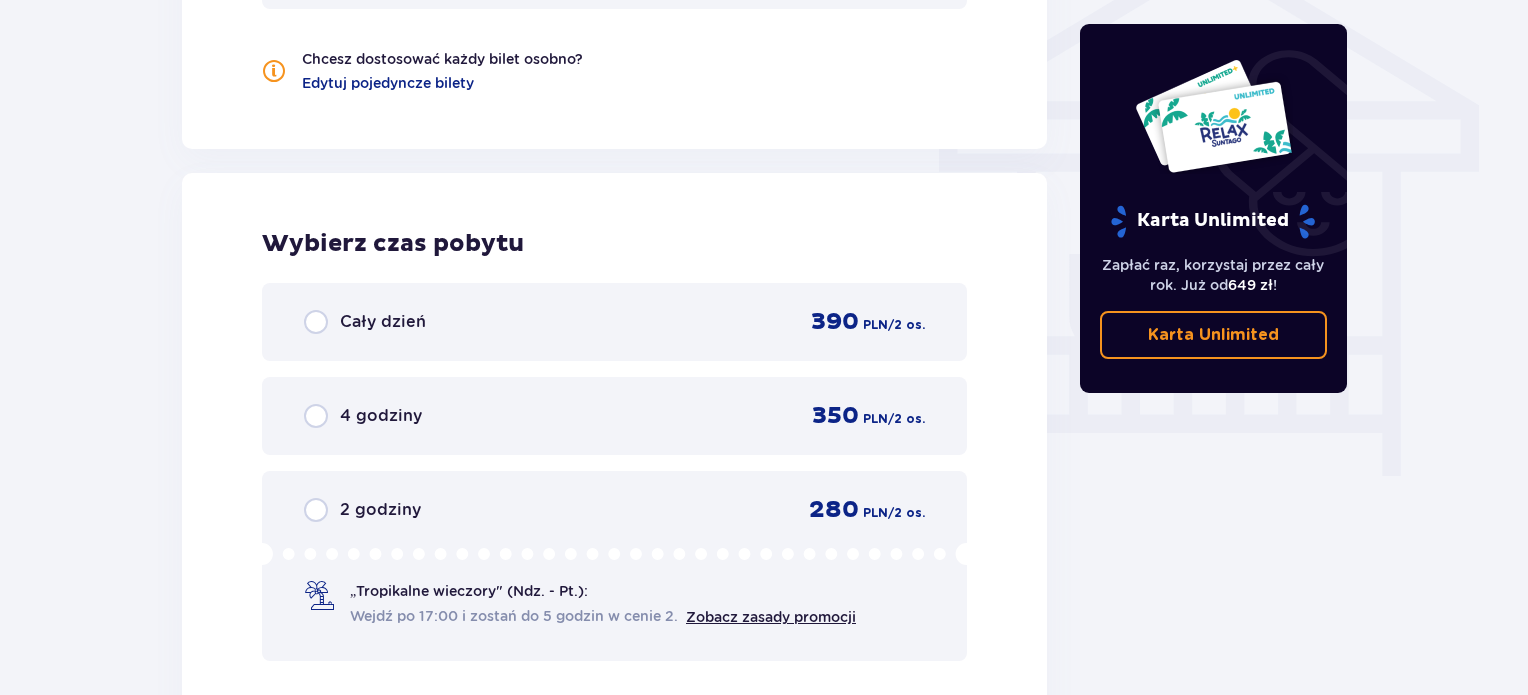scroll, scrollTop: 1683, scrollLeft: 0, axis: vertical 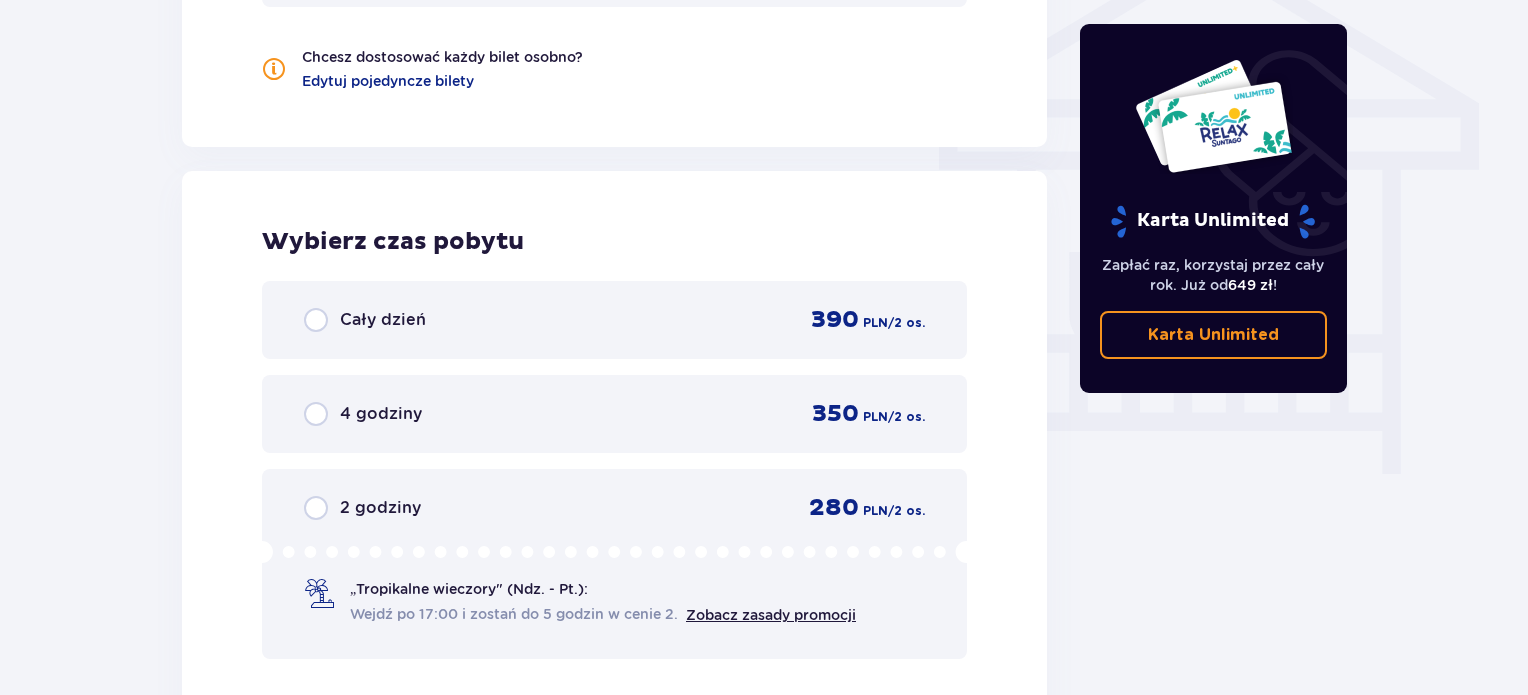 click on "Cały dzień   390 PLN / 2 os." at bounding box center (614, 320) 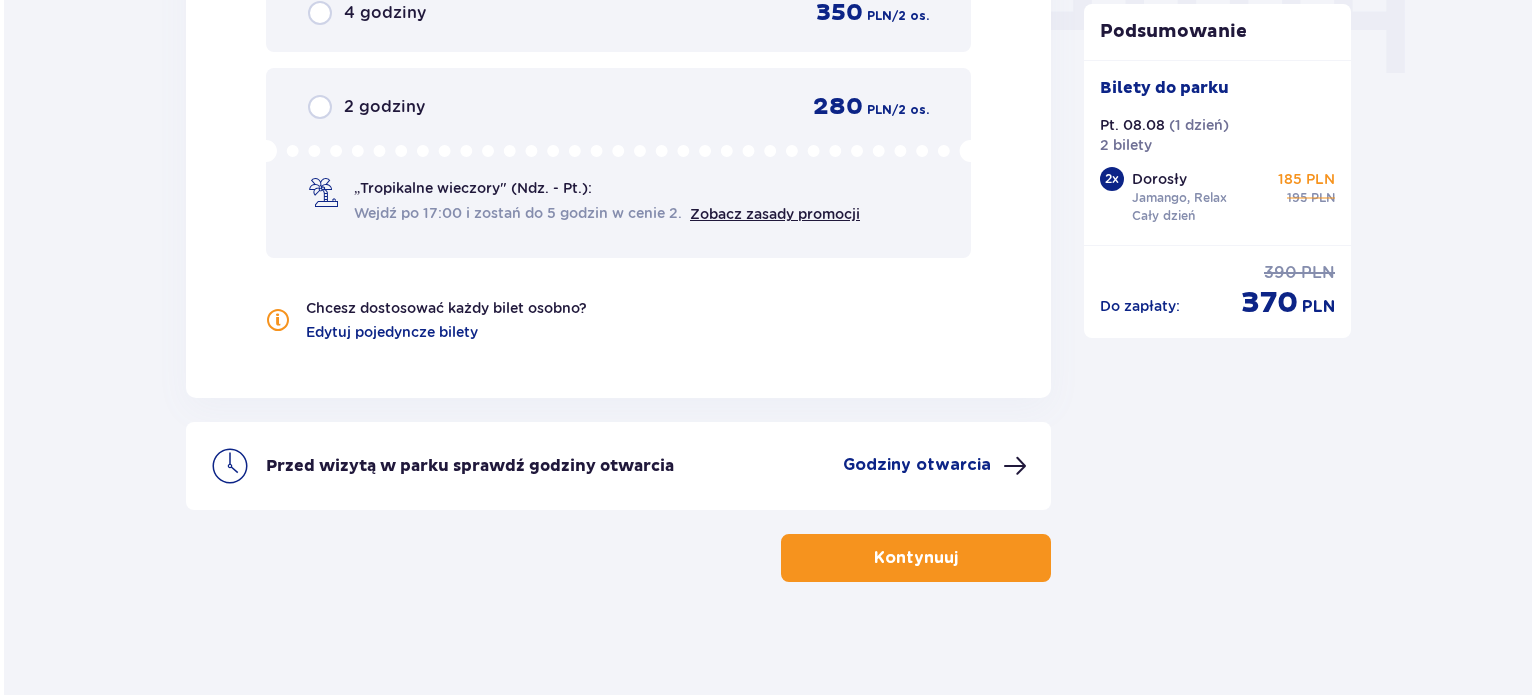 scroll, scrollTop: 2088, scrollLeft: 0, axis: vertical 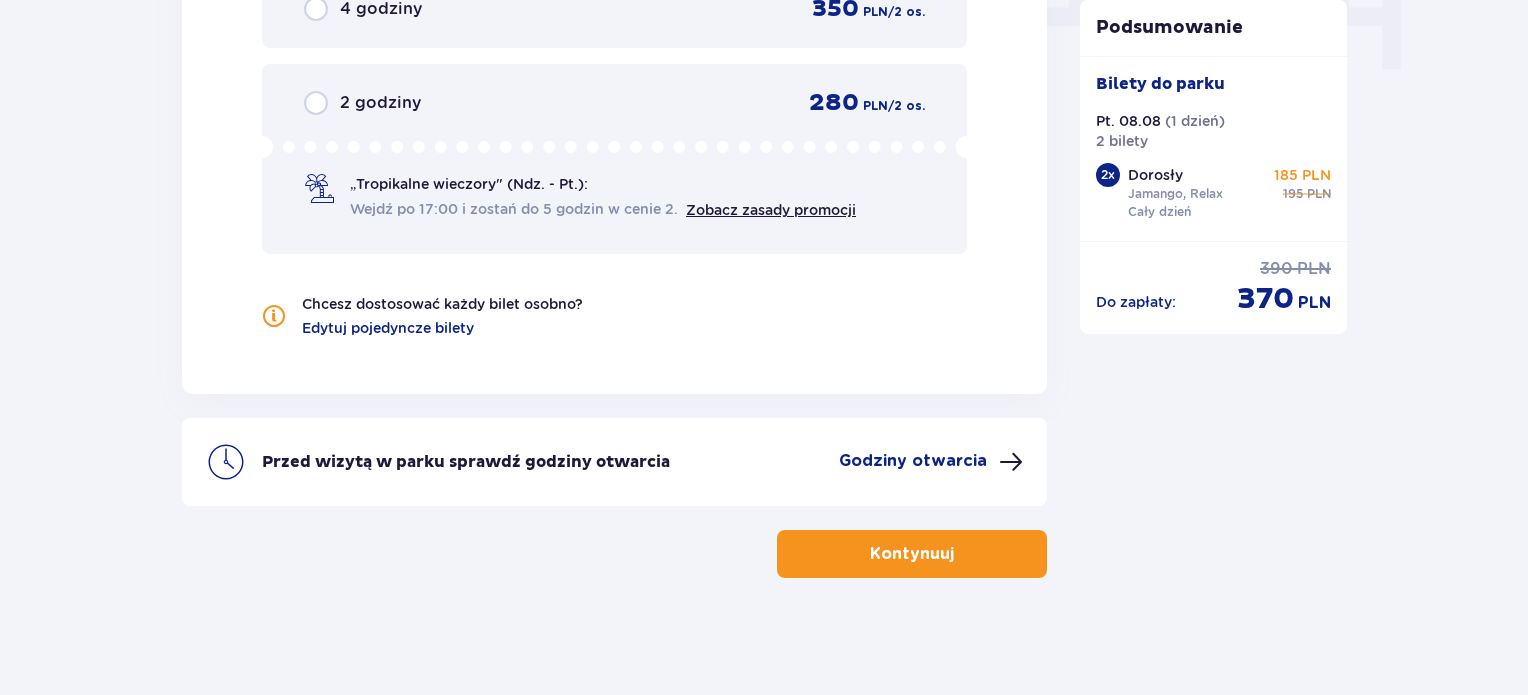 click on "Godziny otwarcia" at bounding box center (913, 461) 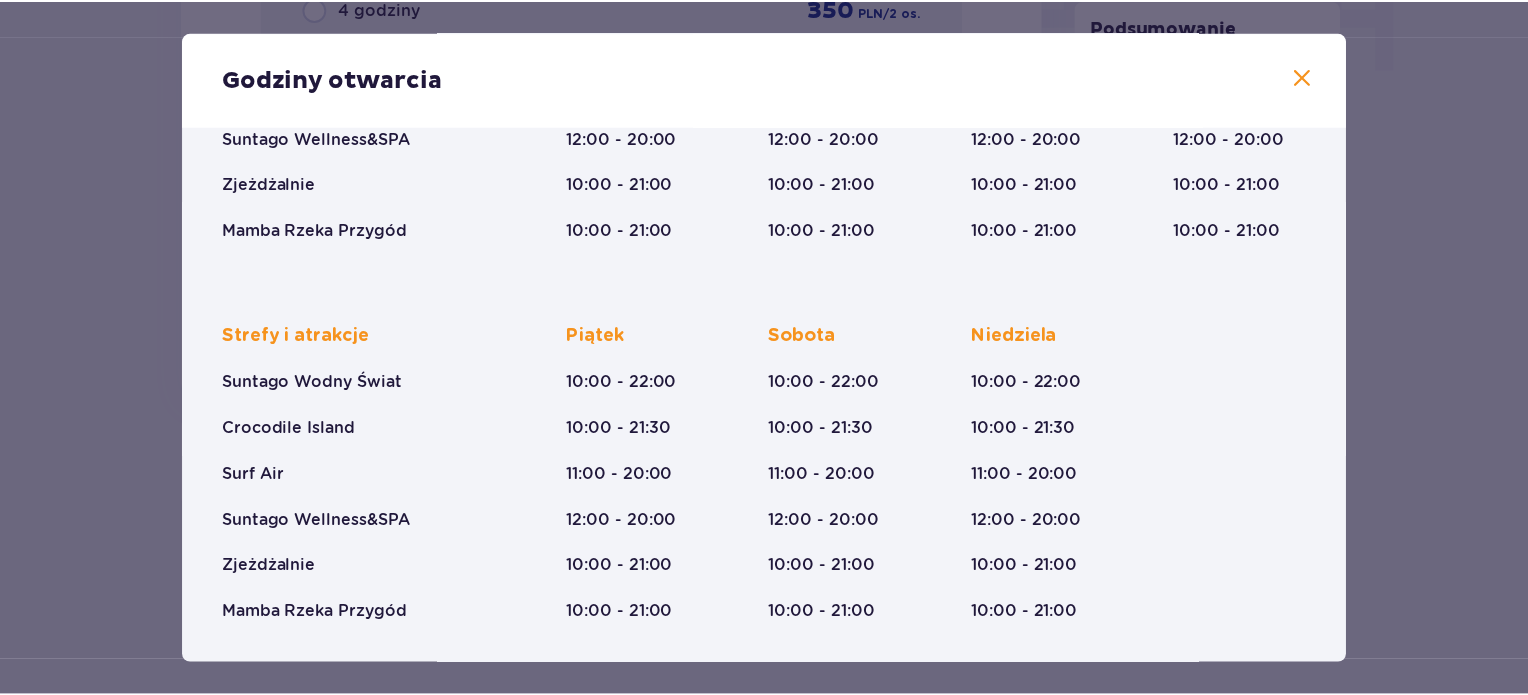 scroll, scrollTop: 342, scrollLeft: 0, axis: vertical 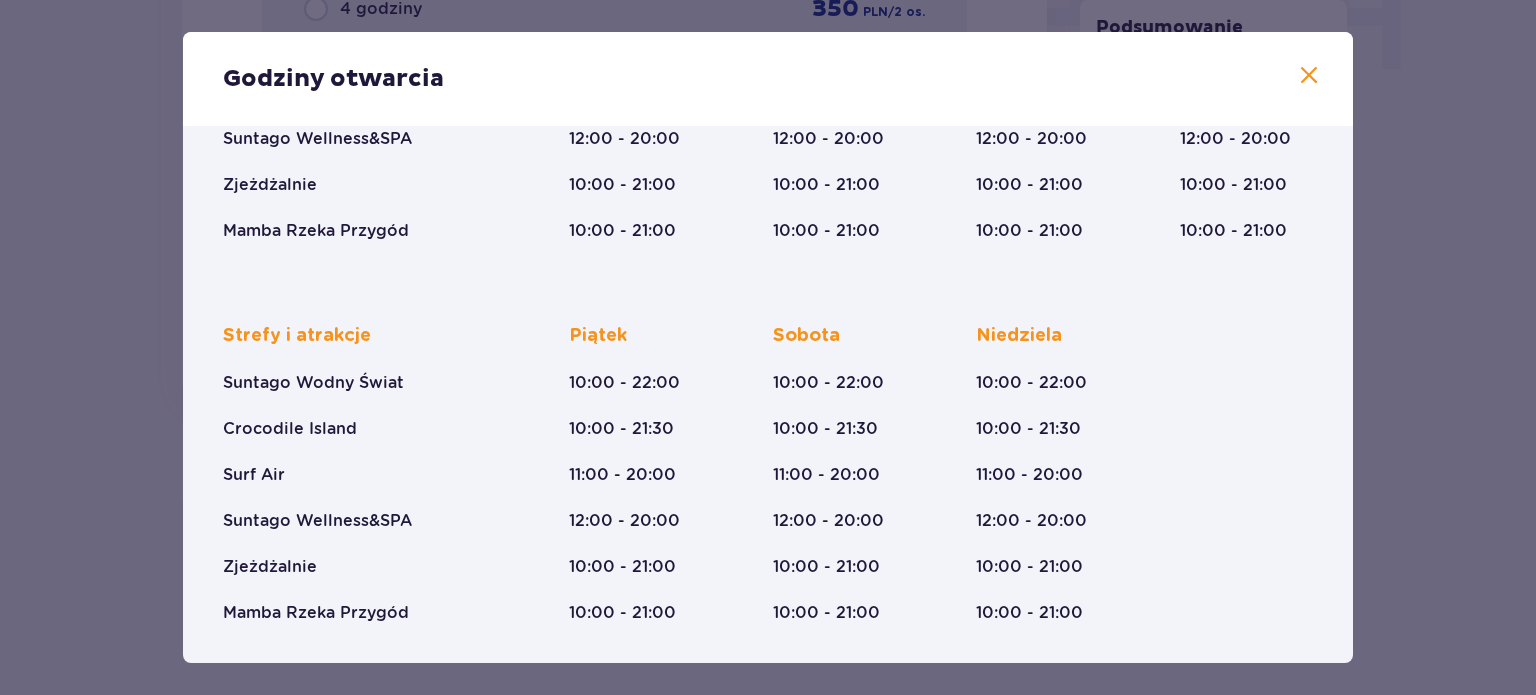 click on "Godziny otwarcia Wakacje  (28.06-31.08) Styczeń - Grudzień Halloween  (31.10) Wszystkich Świętych  (01.11) Święto Niepodległości  (09.11-11.11) Boże Narodzenie  (23.12-01.01) Strefy i atrakcje Suntago Wodny Świat Crocodile Island Surf Air Suntago Wellness&SPA Zjeżdżalnie Mamba Rzeka Przygód Poniedziałek 10:00 - 22:00 10:00 - 21:30 11:00 - 20:00 12:00 - 20:00 10:00 - 21:00 10:00 - 21:00 Wtorek 10:00 - 22:00 10:00 - 21:30 11:00 - 20:00 12:00 - 20:00 10:00 - 21:00 10:00 - 21:00 Środa 10:00 - 22:00 10:00 - 21:30 11:00 - 20:00 12:00 - 20:00 10:00 - 21:00 10:00 - 21:00 Czwartek 10:00 - 22:00 10:00 - 21:30 11:00 - 20:00 12:00 - 20:00 10:00 - 21:00 10:00 - 21:00 Strefy i atrakcje Suntago Wodny Świat Crocodile Island Surf Air Suntago Wellness&SPA Zjeżdżalnie Mamba Rzeka Przygód Piątek 10:00 - 22:00 10:00 - 21:30 11:00 - 20:00 12:00 - 20:00 10:00 - 21:00 10:00 - 21:00 Sobota 10:00 - 22:00 10:00 - 21:30 11:00 - 20:00 12:00 - 20:00 10:00 - 21:00 10:00 - 21:00 Niedziela 10:00 - 22:00 10:00 - 21:30" at bounding box center (768, 347) 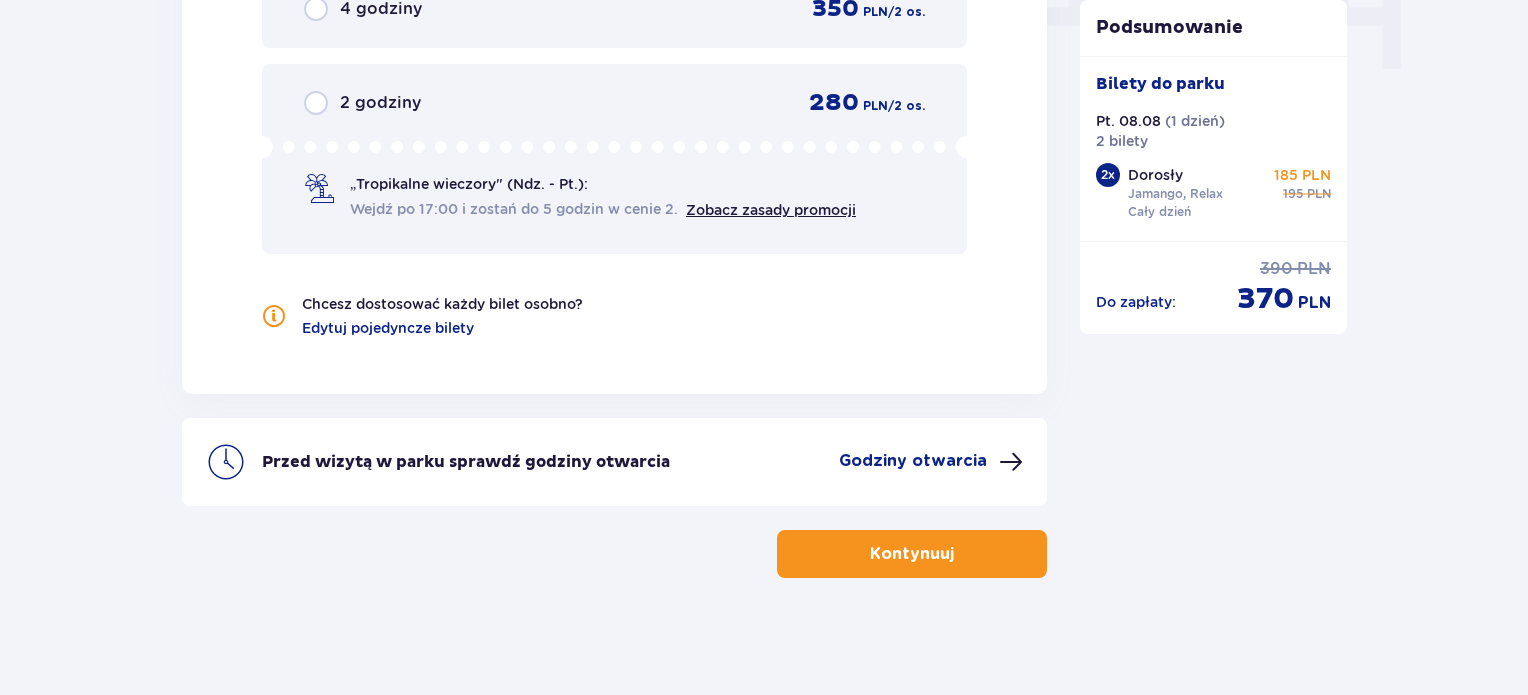click on "Kontynuuj" at bounding box center [912, 554] 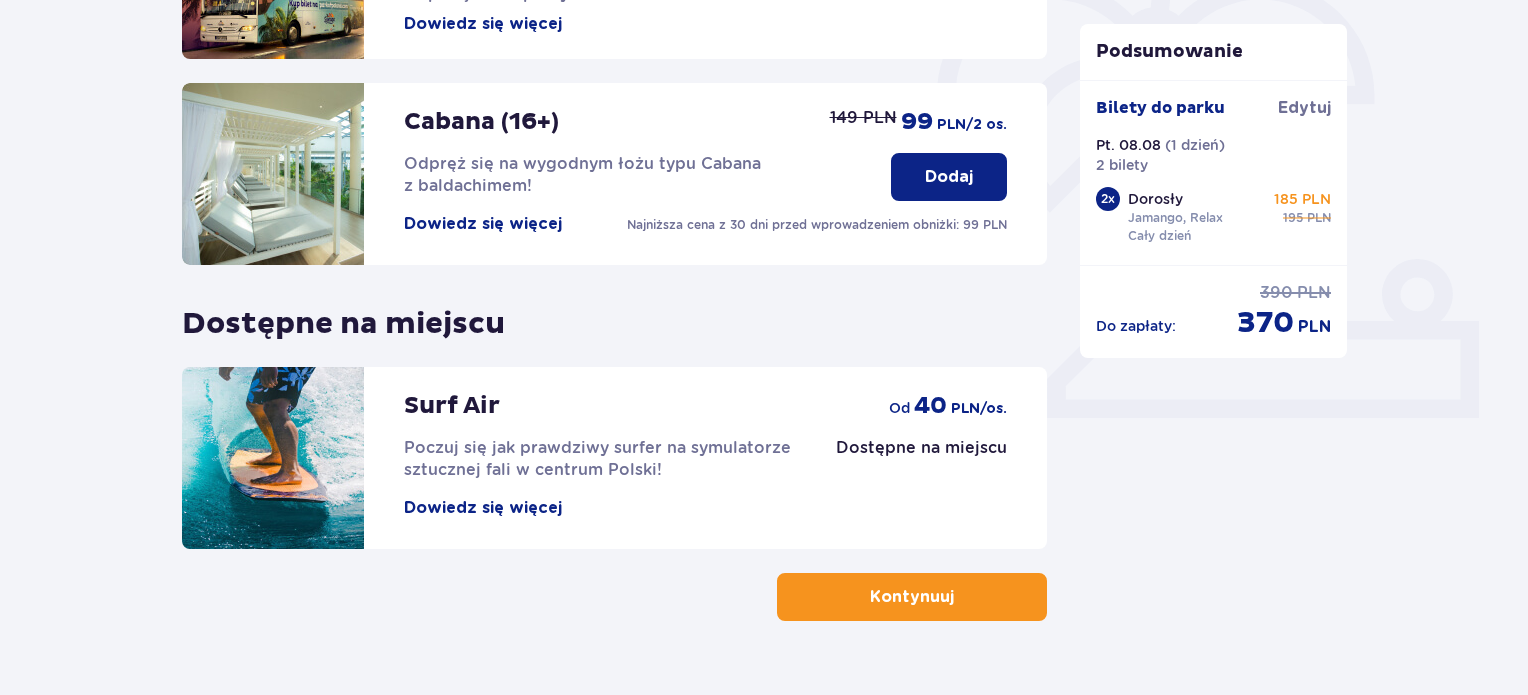 scroll, scrollTop: 660, scrollLeft: 0, axis: vertical 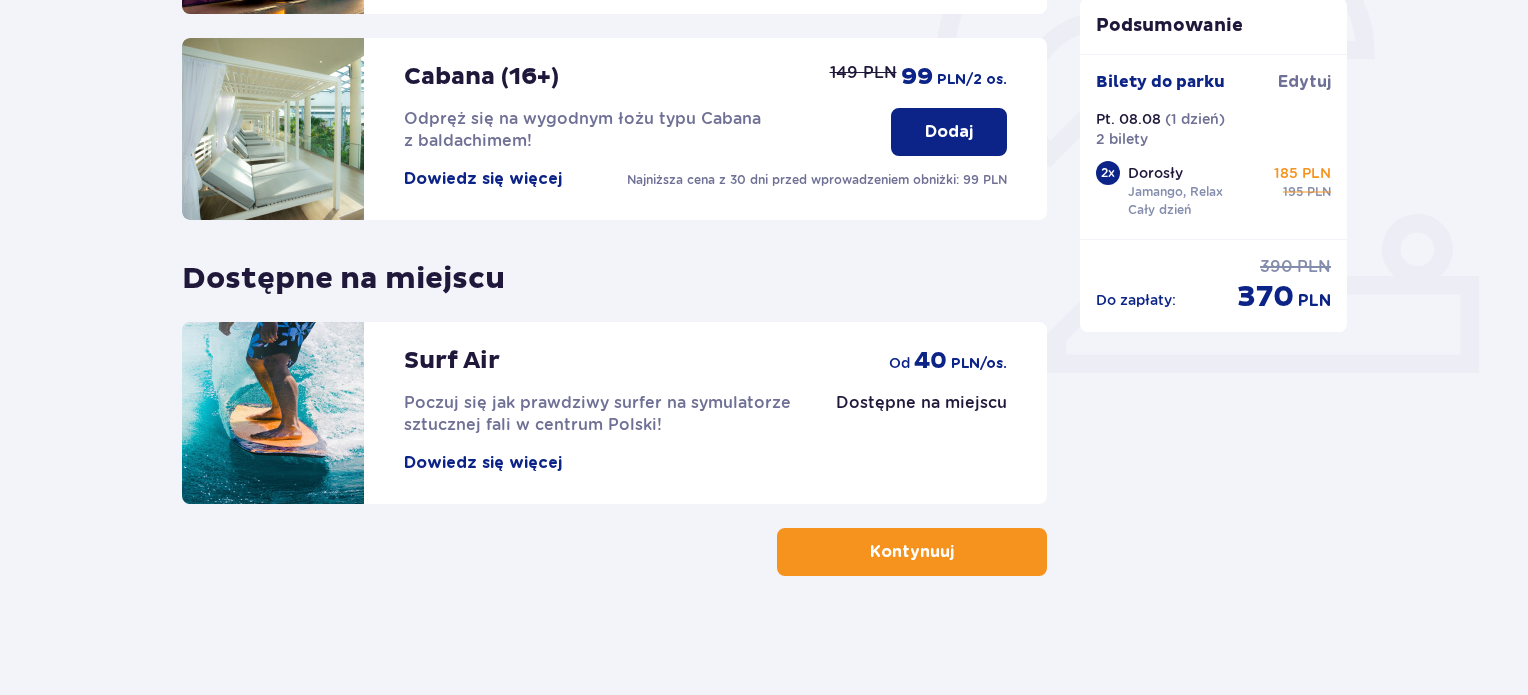 click on "Kontynuuj" at bounding box center [912, 552] 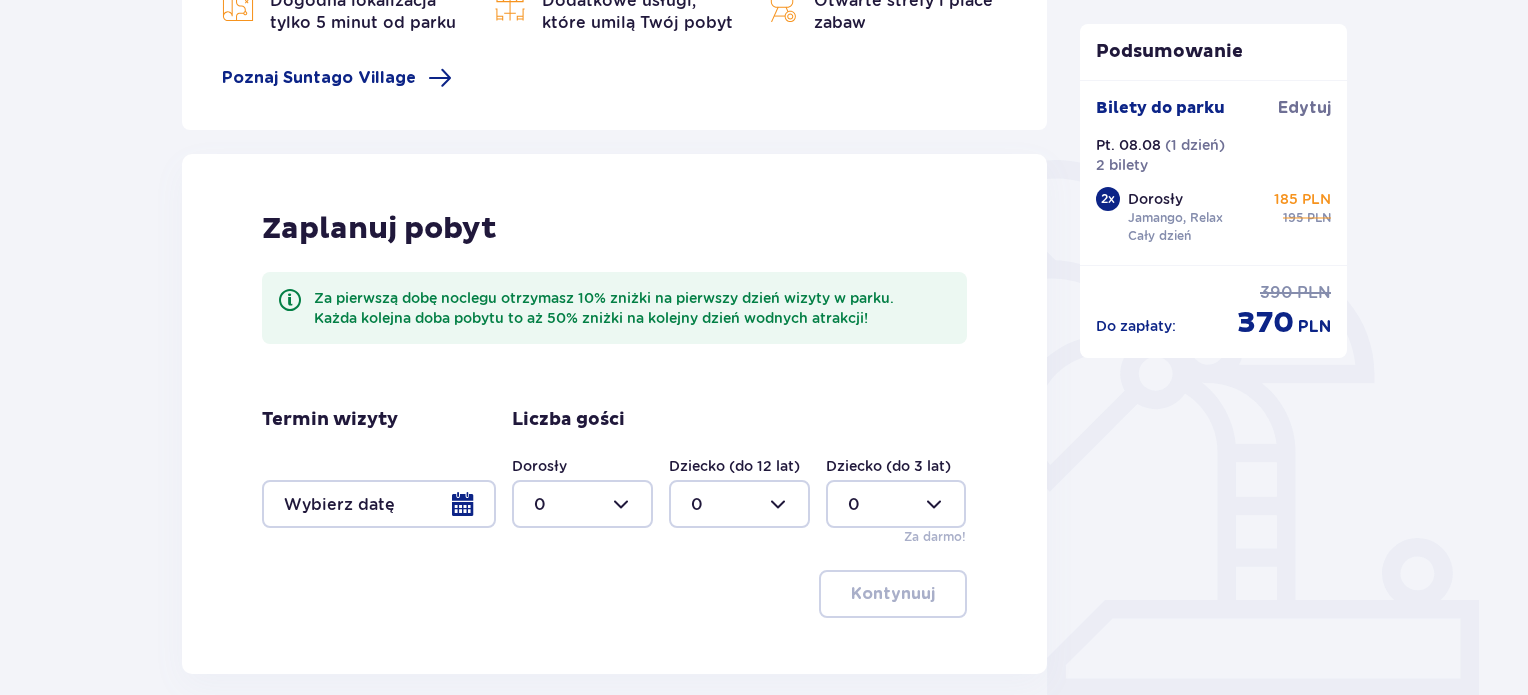 scroll, scrollTop: 507, scrollLeft: 0, axis: vertical 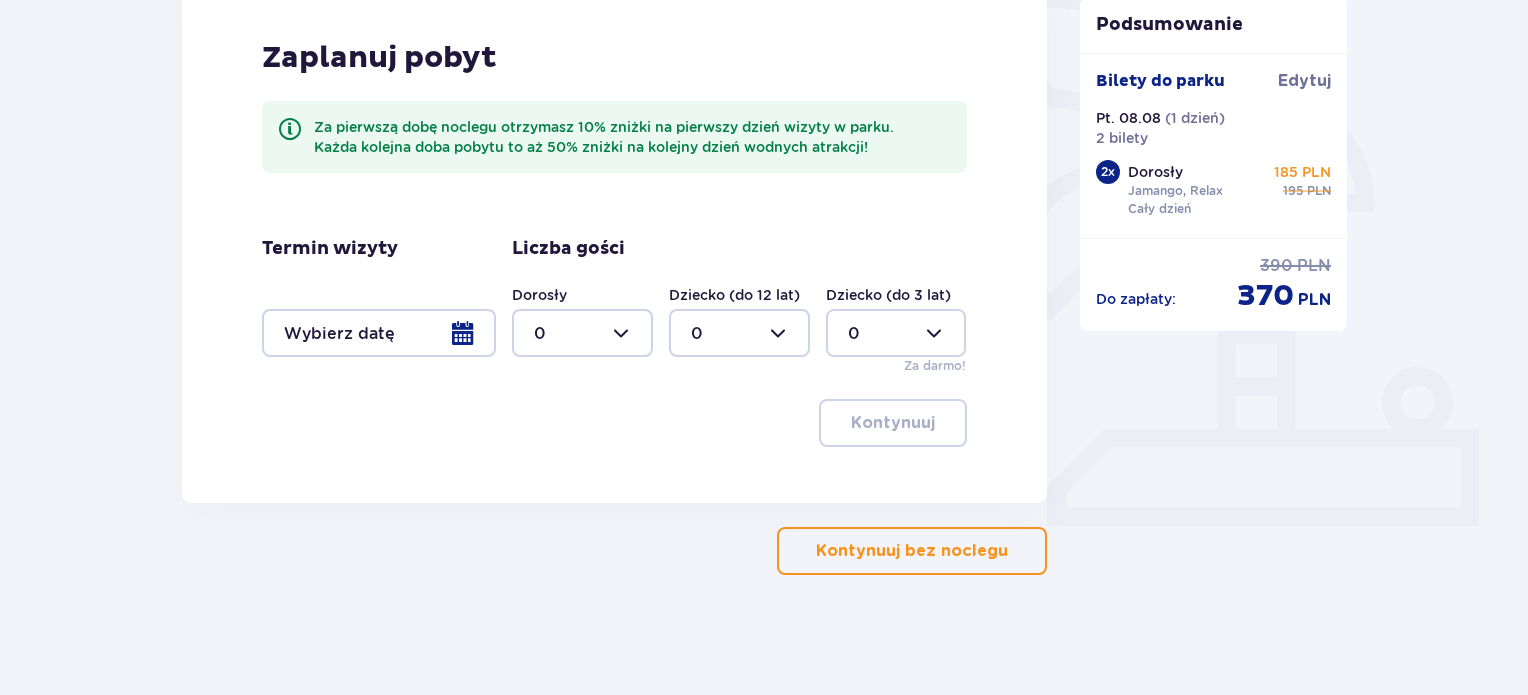click on "Kontynuuj bez noclegu" at bounding box center [912, 551] 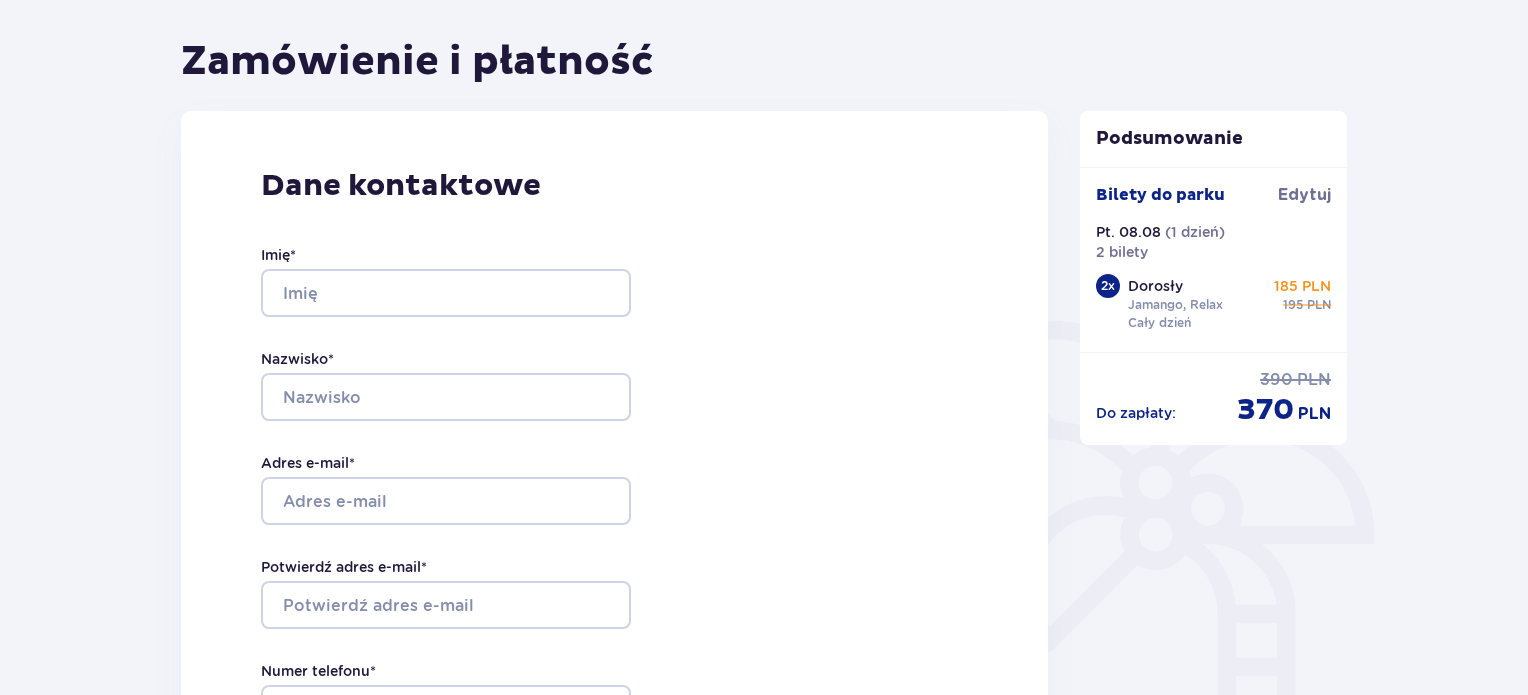 scroll, scrollTop: 176, scrollLeft: 0, axis: vertical 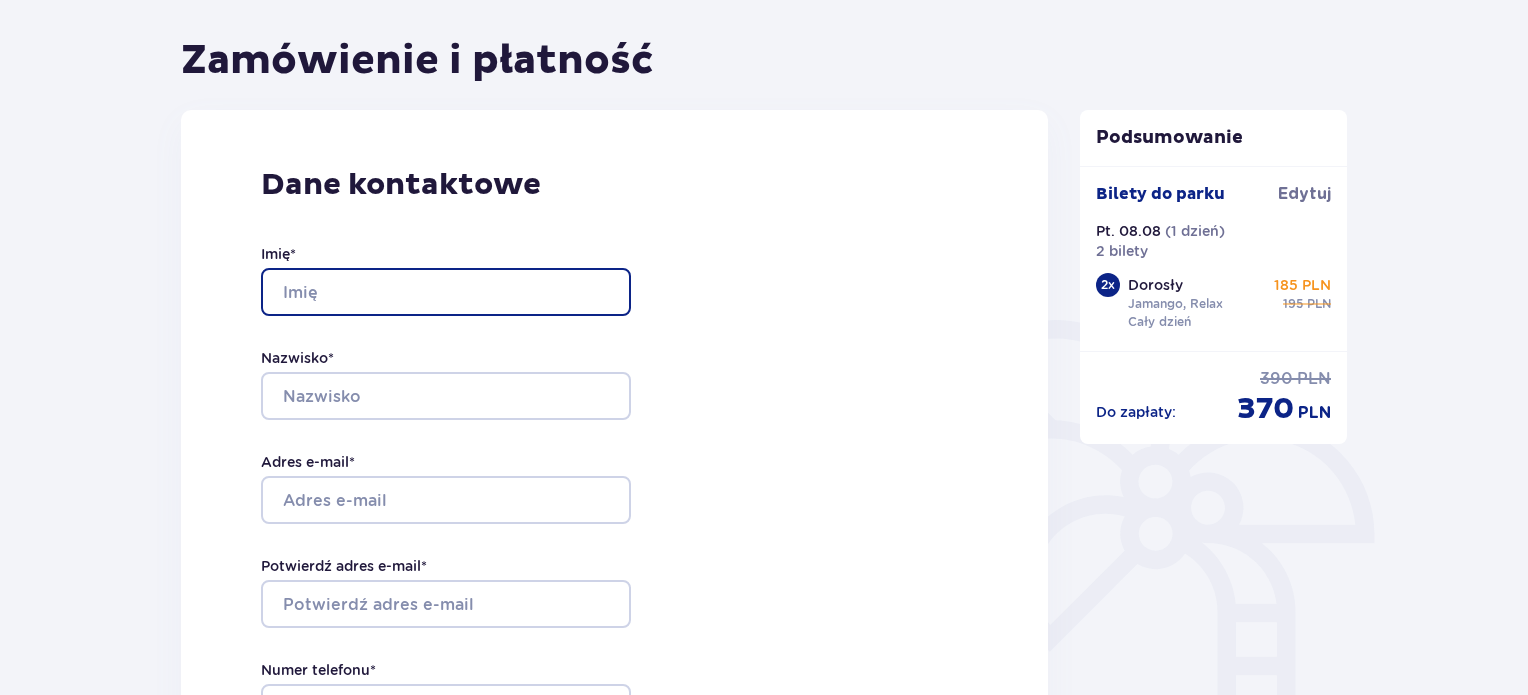 click on "Imię *" at bounding box center (446, 292) 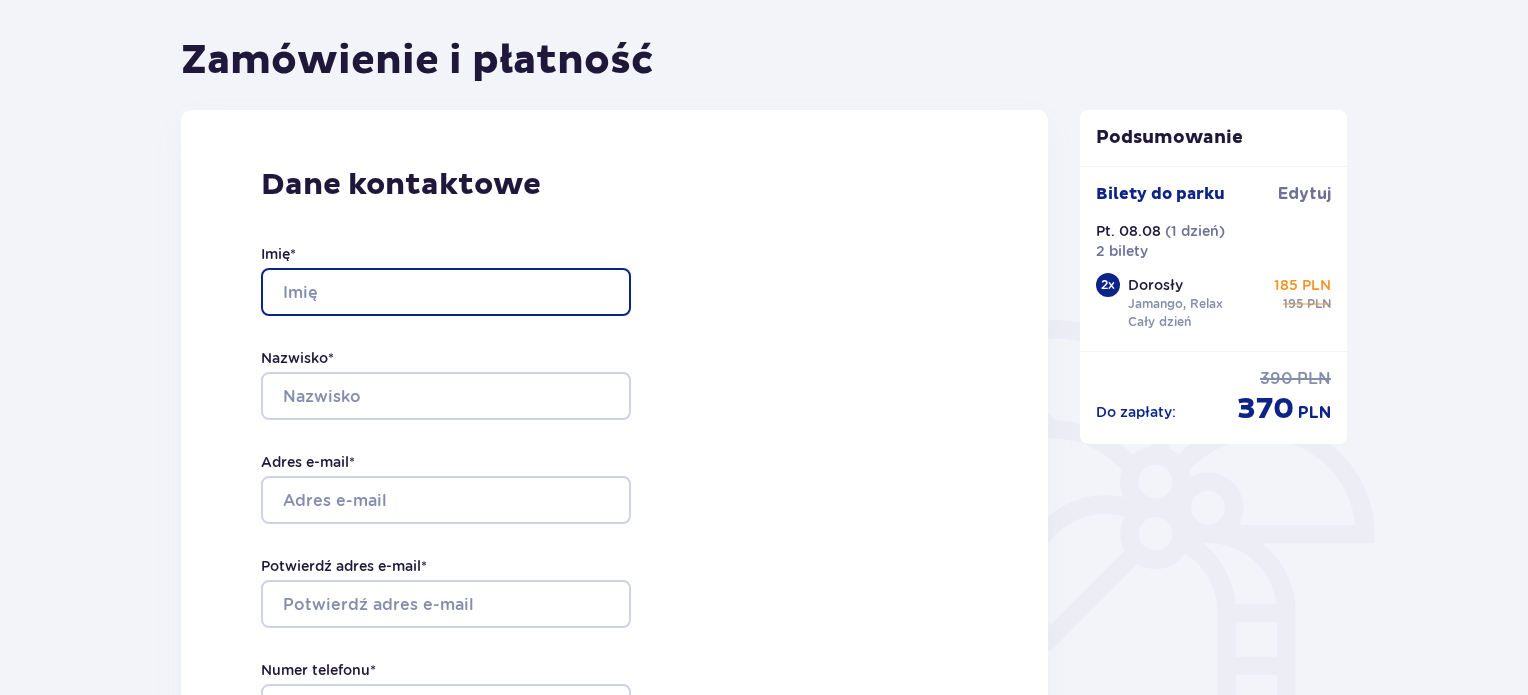 type on "[FIRST]" 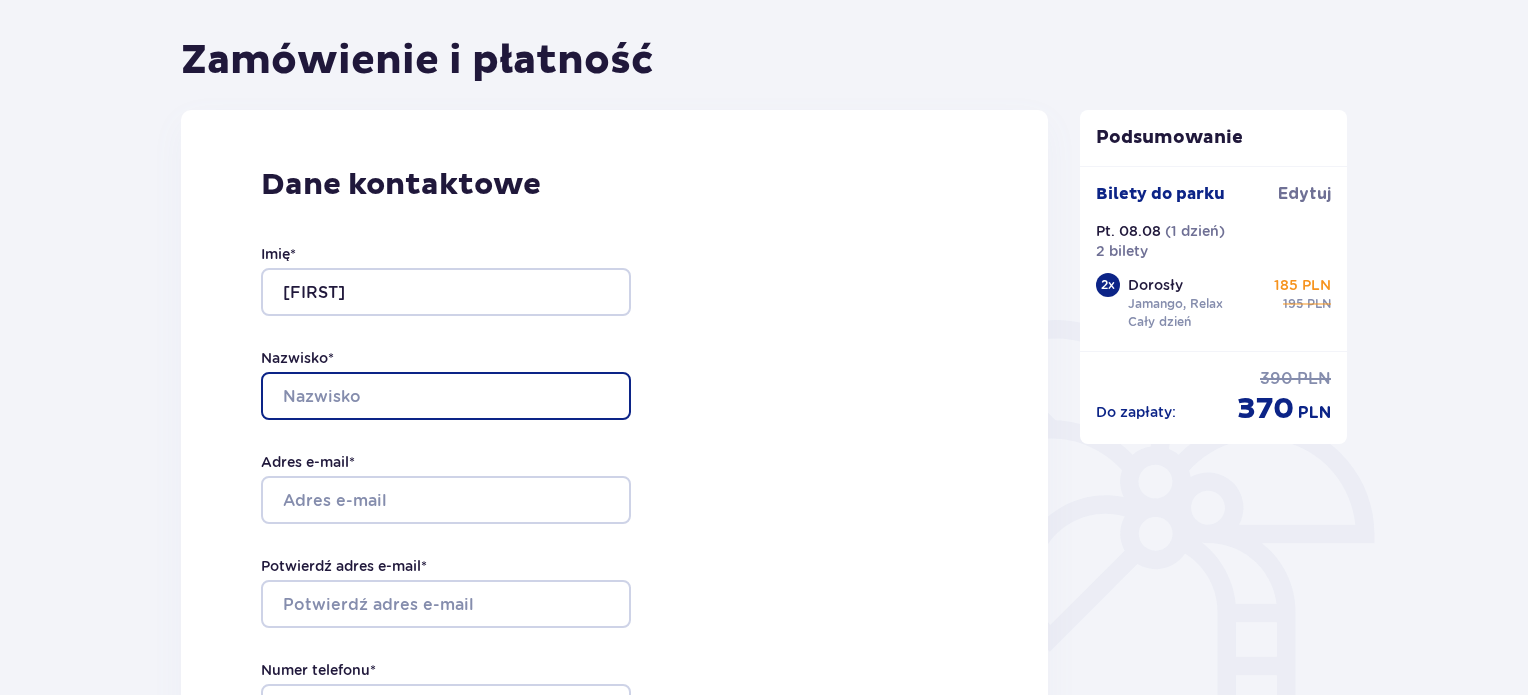 type on "[LAST]" 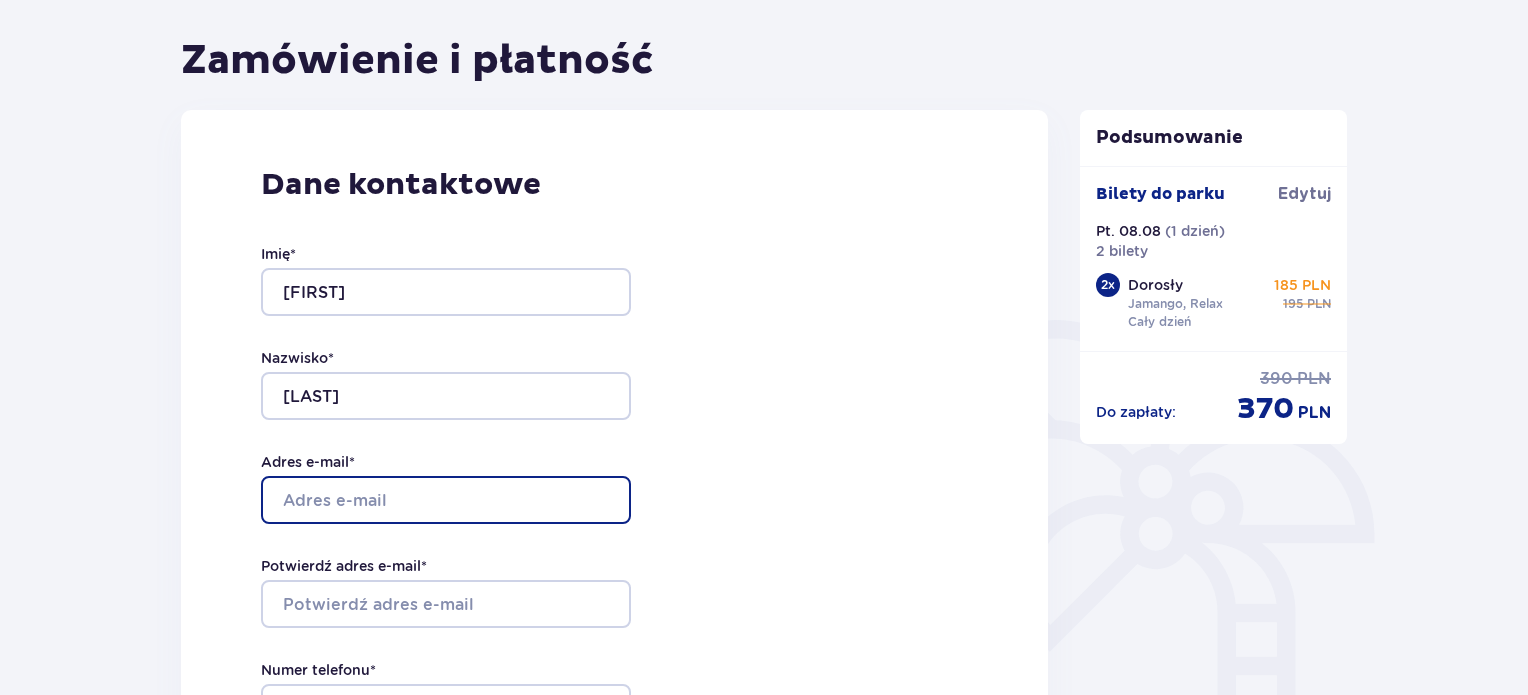 type on "[EMAIL]" 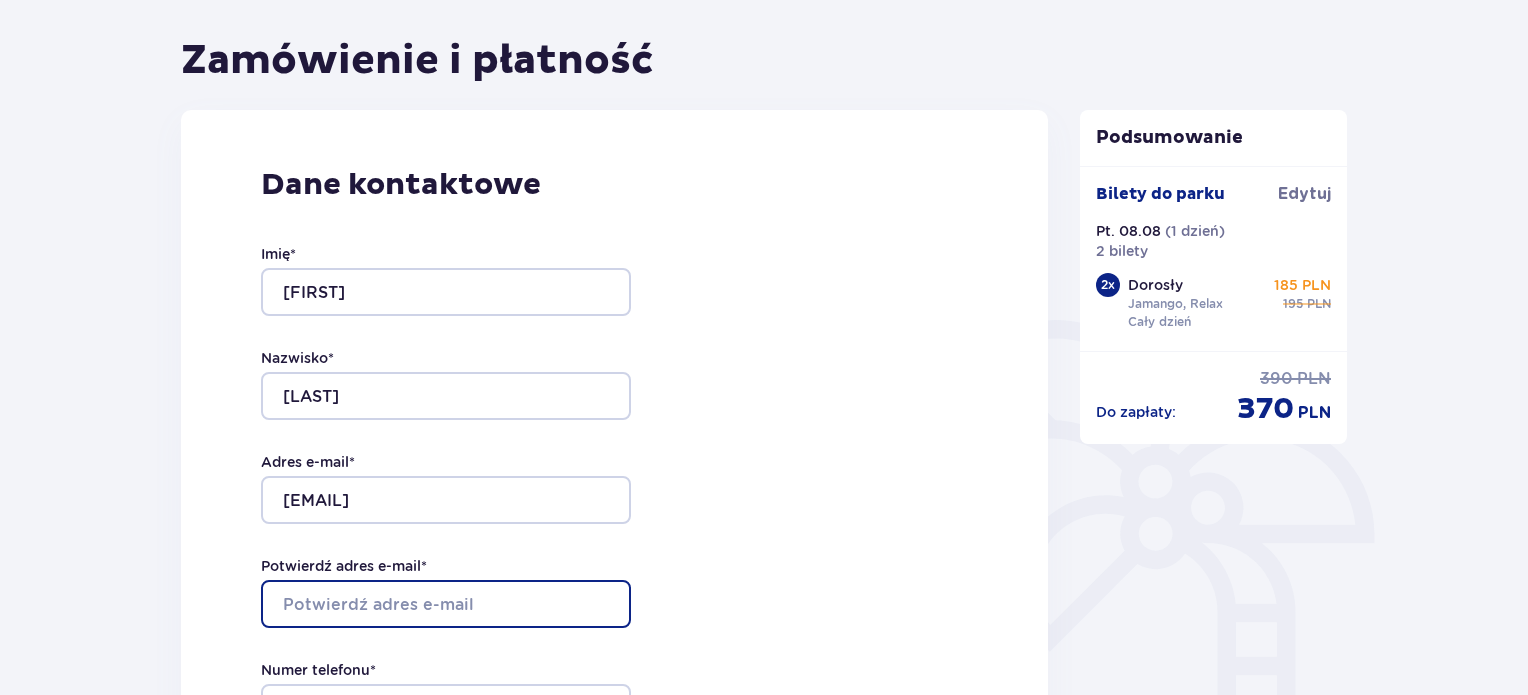 type on "[EMAIL]" 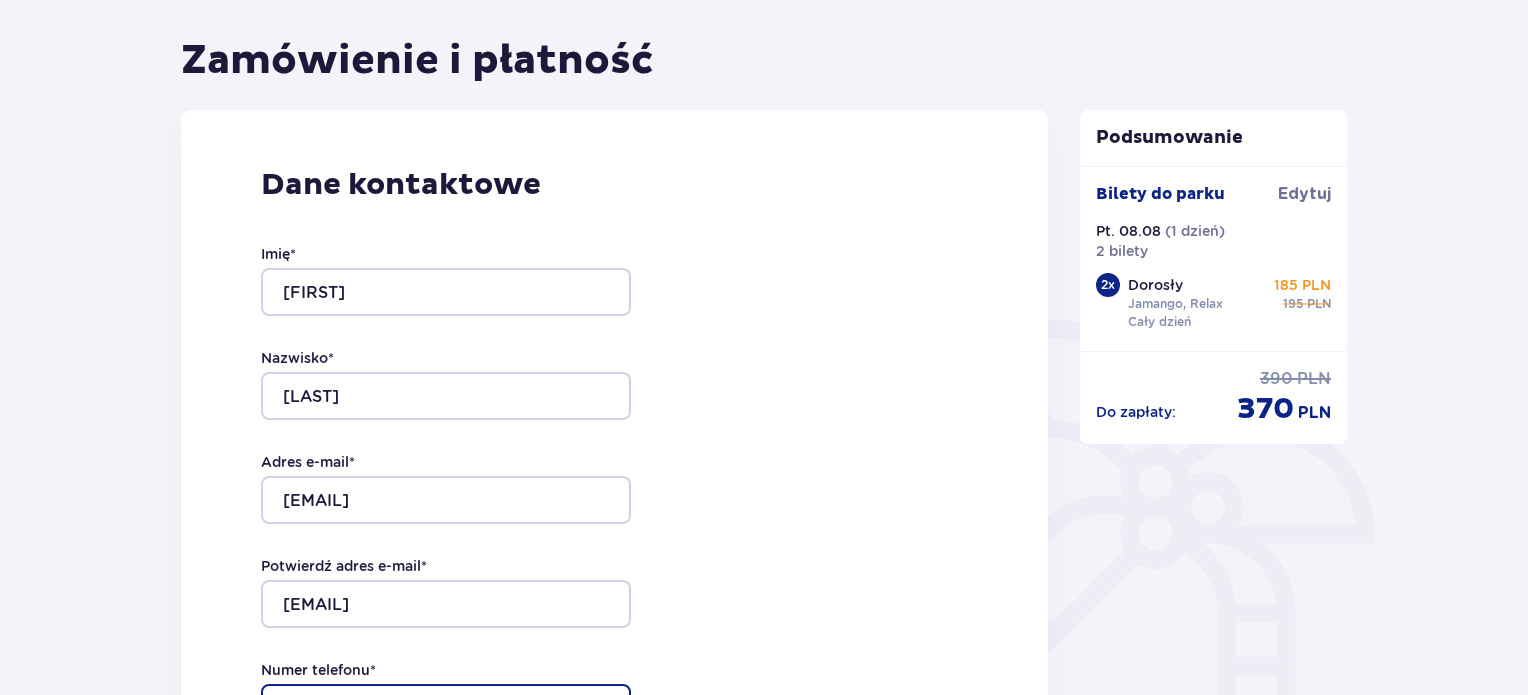 type on "[PHONE]" 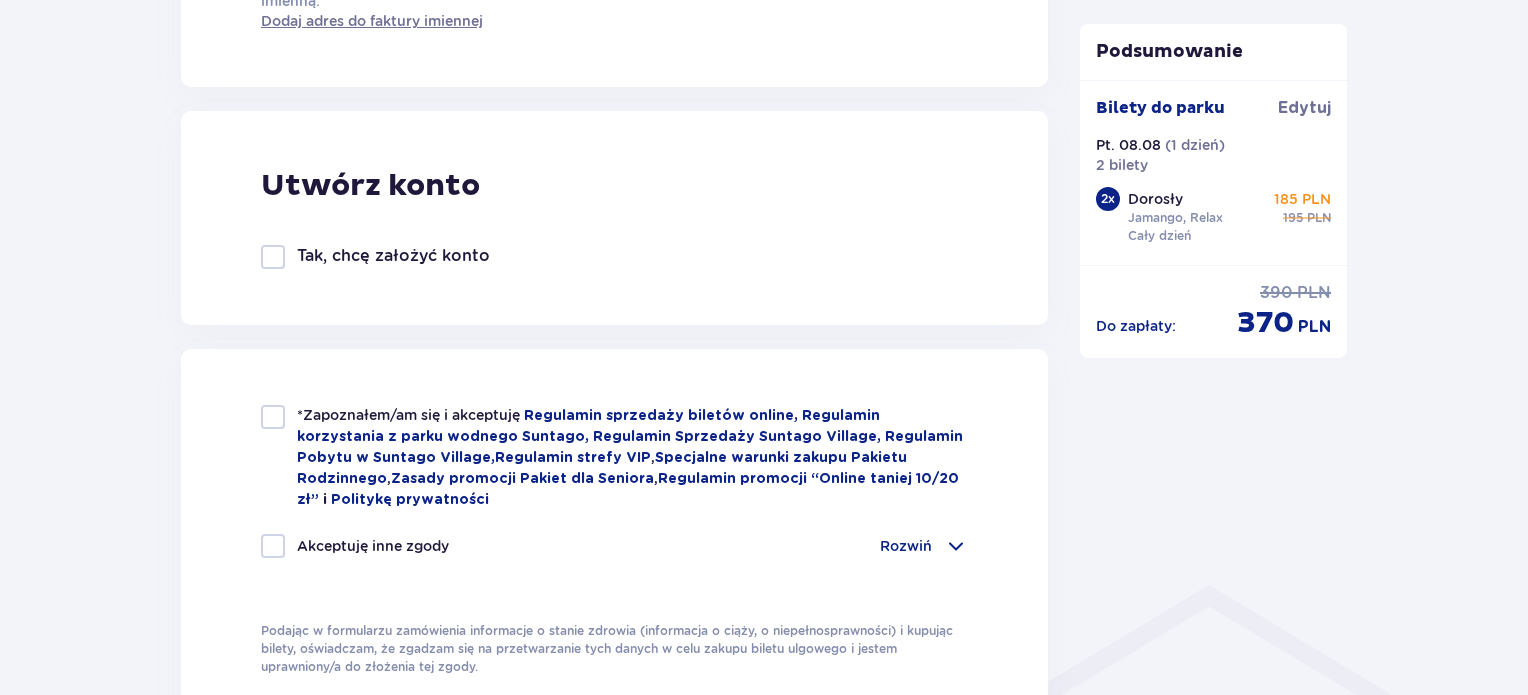scroll, scrollTop: 1040, scrollLeft: 0, axis: vertical 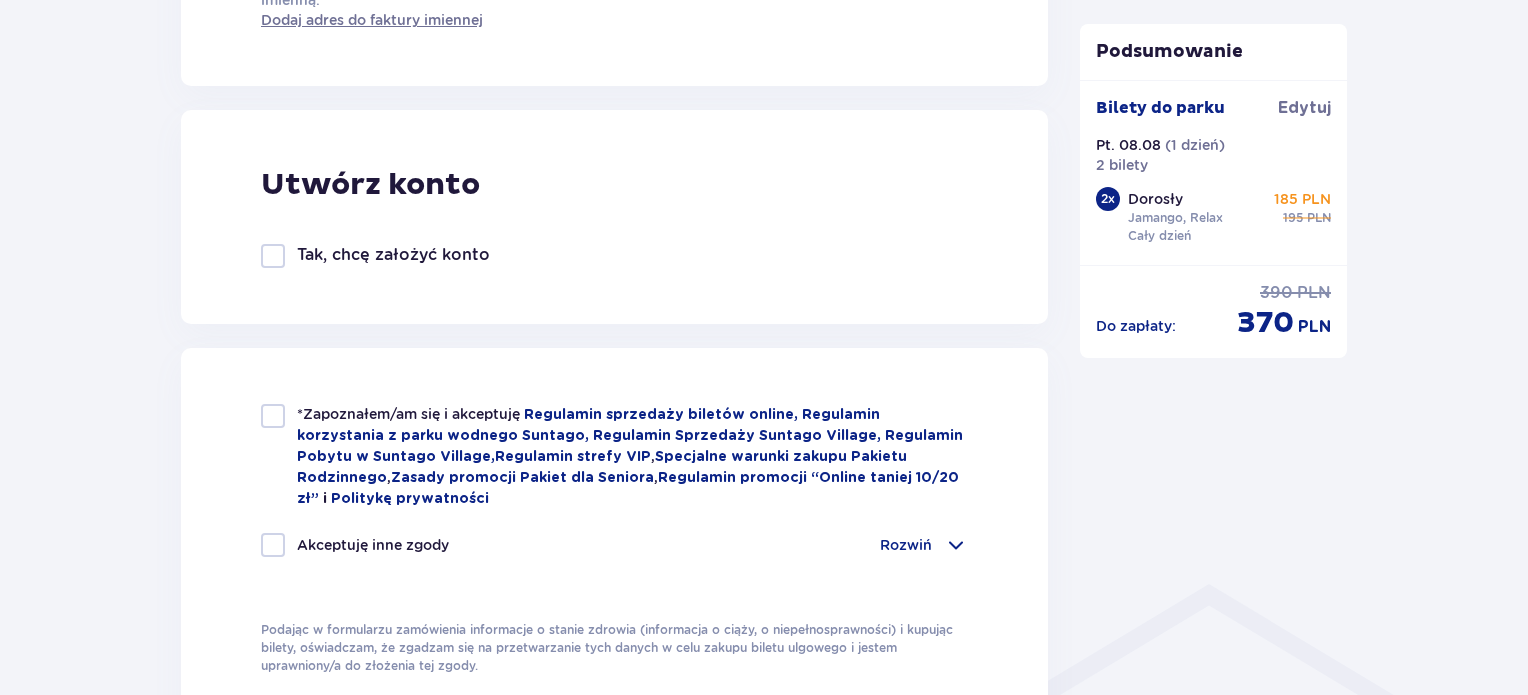 click at bounding box center (273, 416) 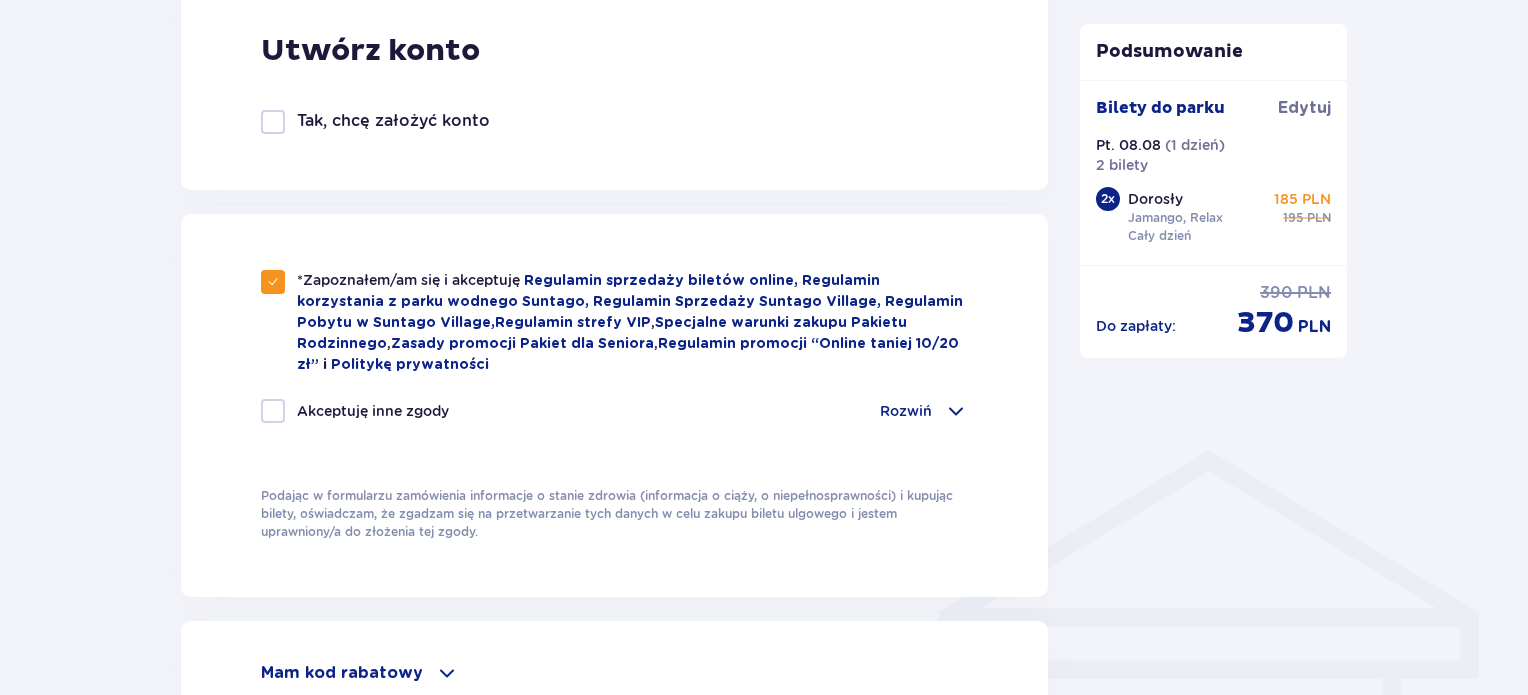 scroll, scrollTop: 1192, scrollLeft: 0, axis: vertical 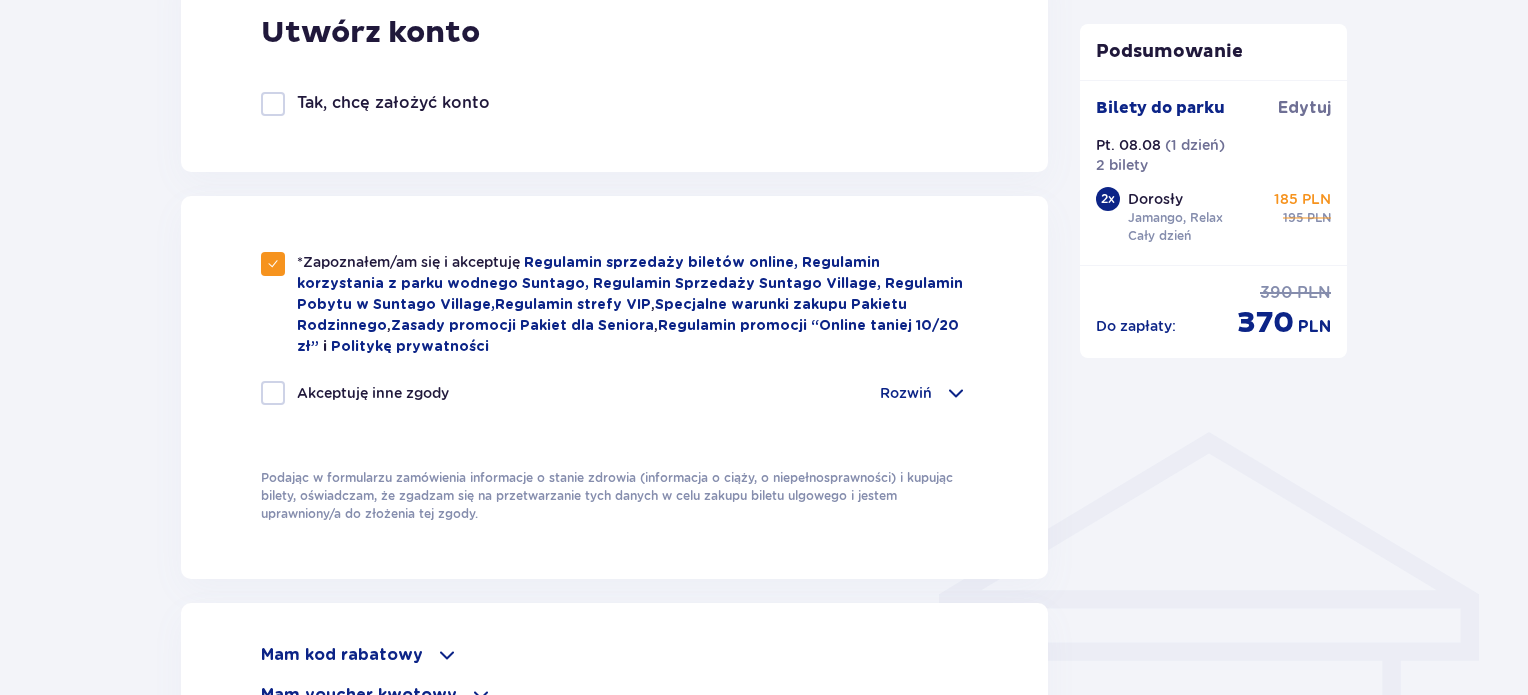 click at bounding box center [273, 393] 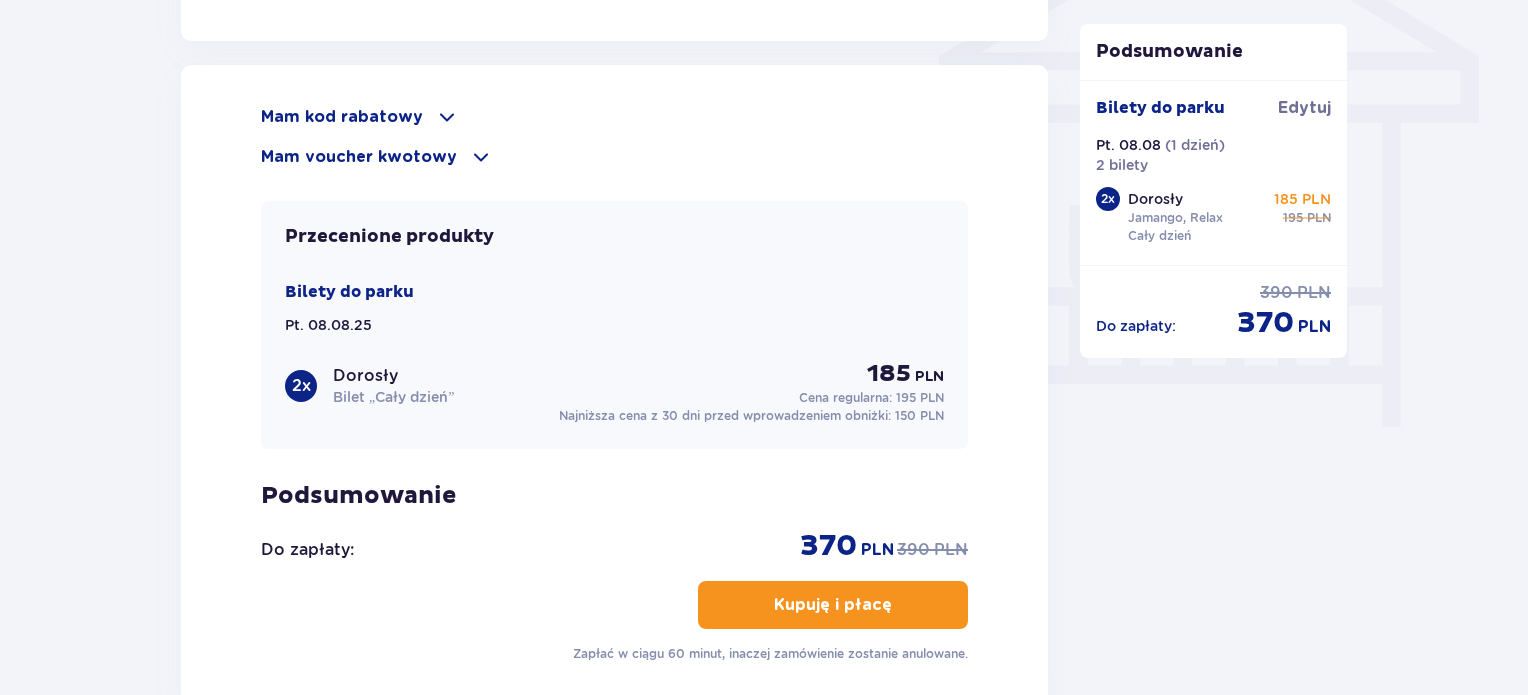 scroll, scrollTop: 1728, scrollLeft: 0, axis: vertical 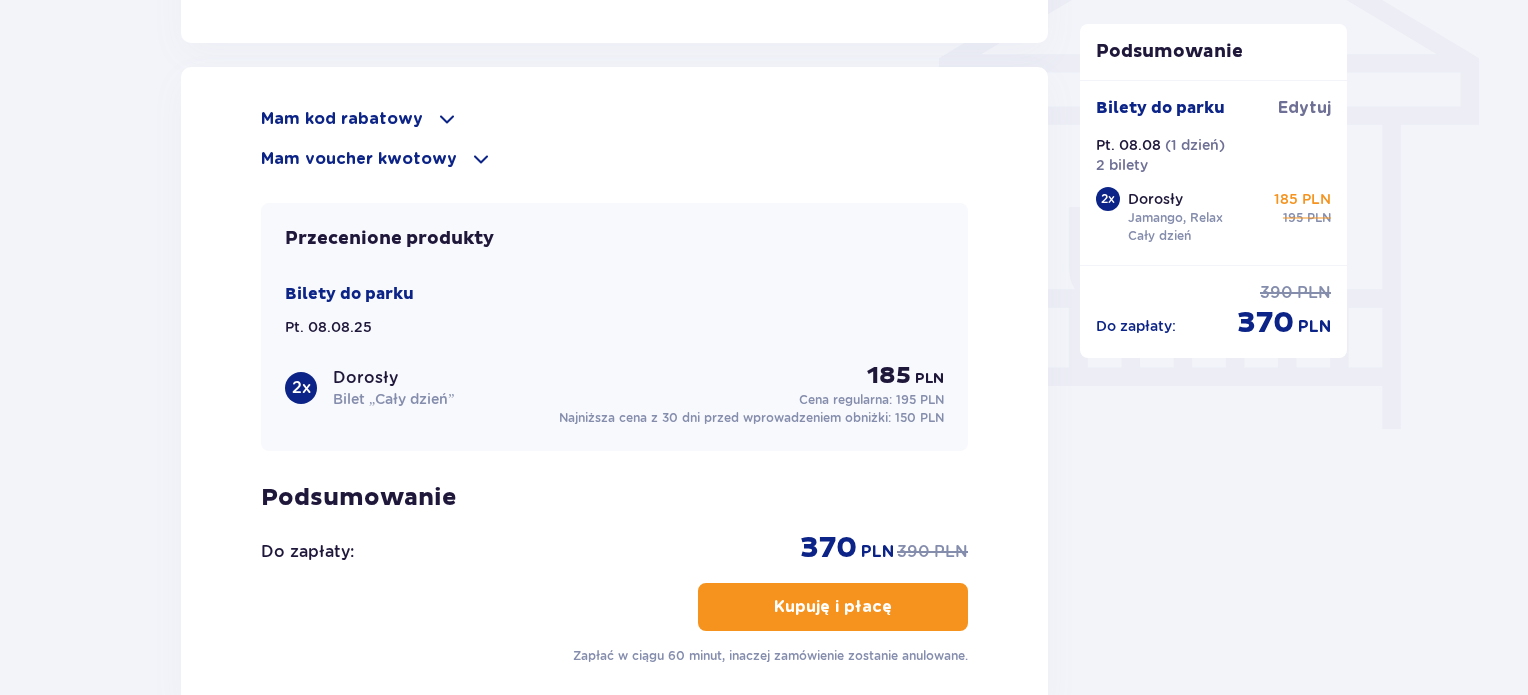 click on "Kupuję i płacę" at bounding box center (833, 607) 